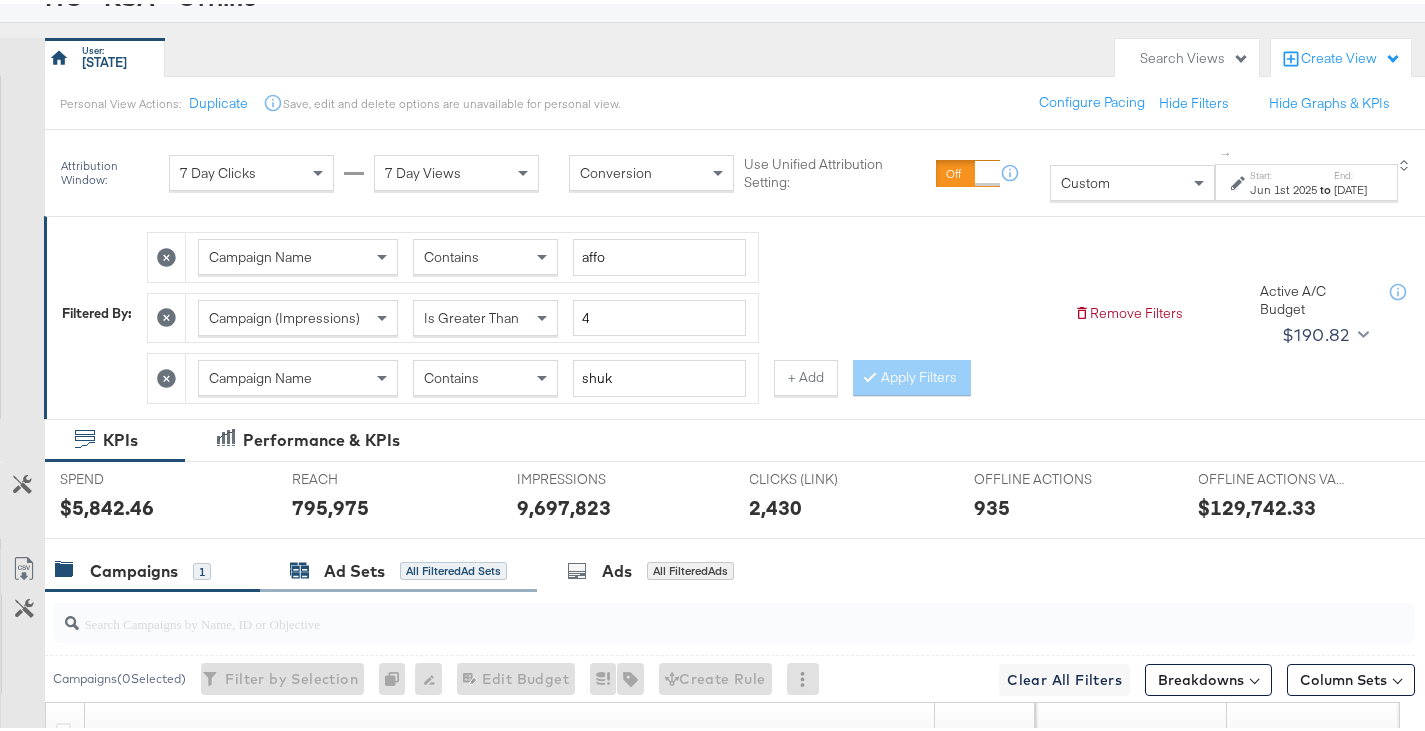 scroll, scrollTop: 149, scrollLeft: 0, axis: vertical 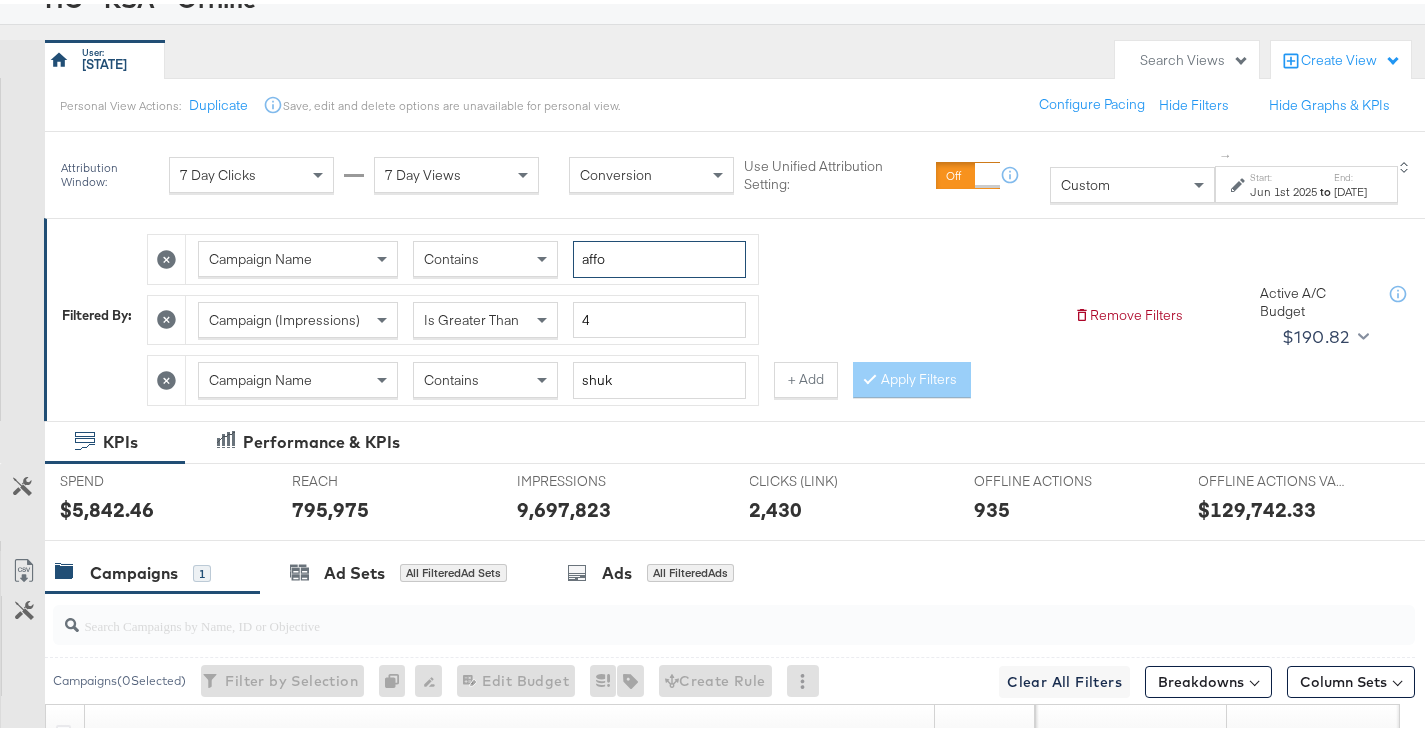click on "affo" at bounding box center (659, 255) 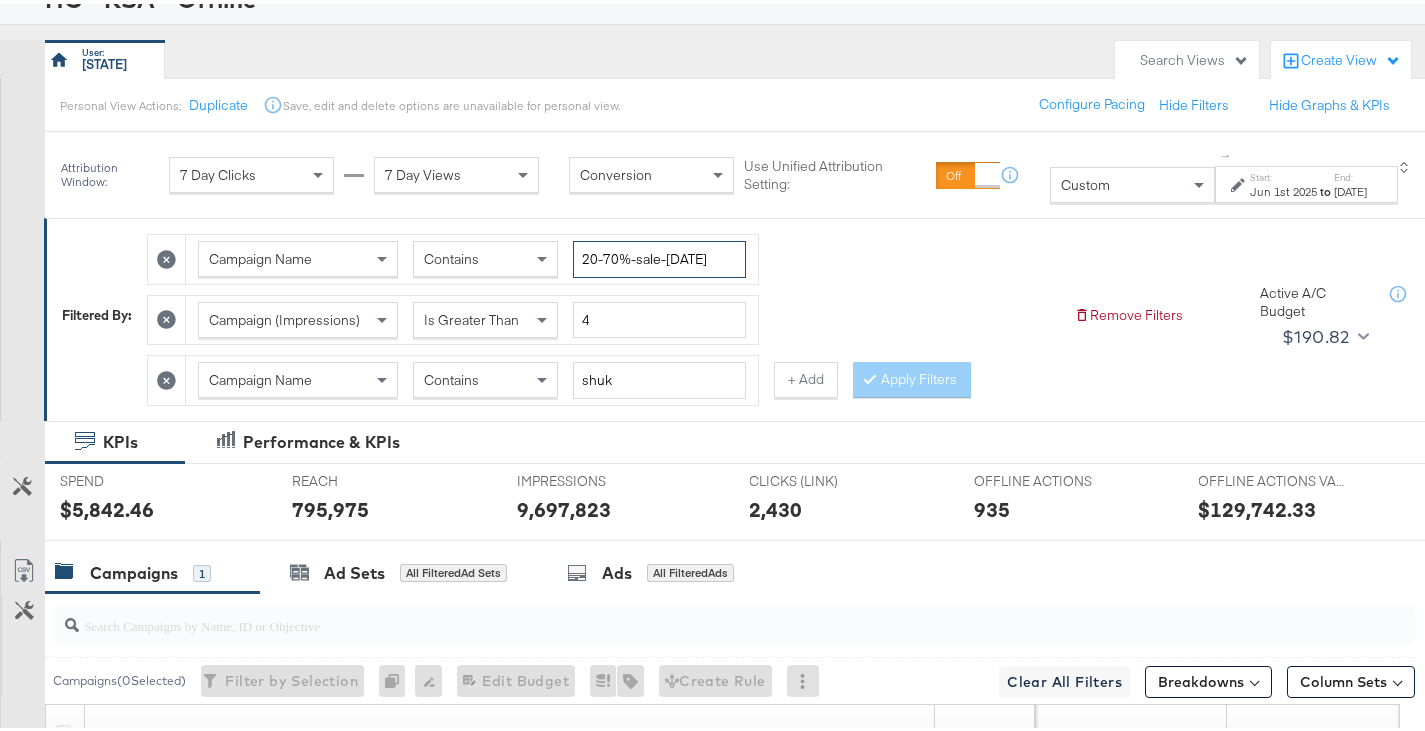 scroll, scrollTop: 0, scrollLeft: 13, axis: horizontal 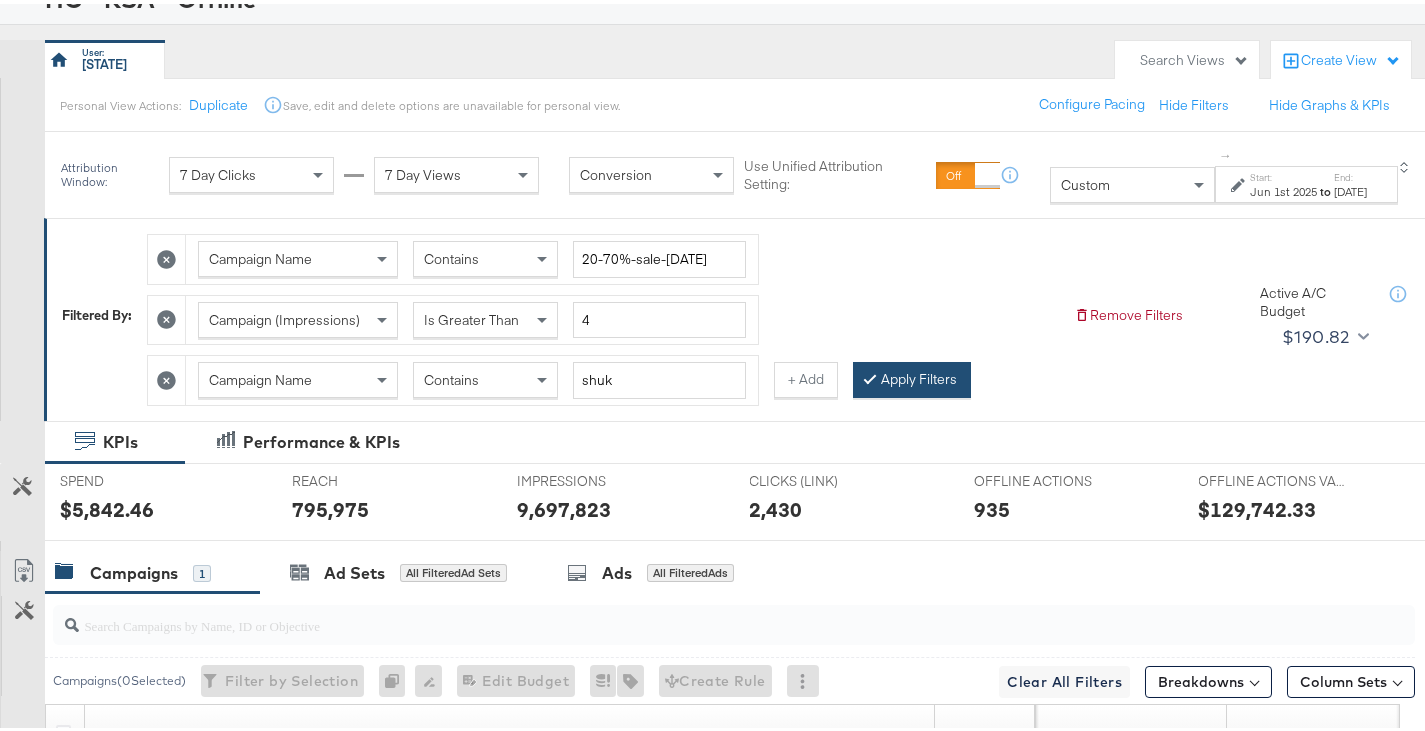 click at bounding box center (874, 375) 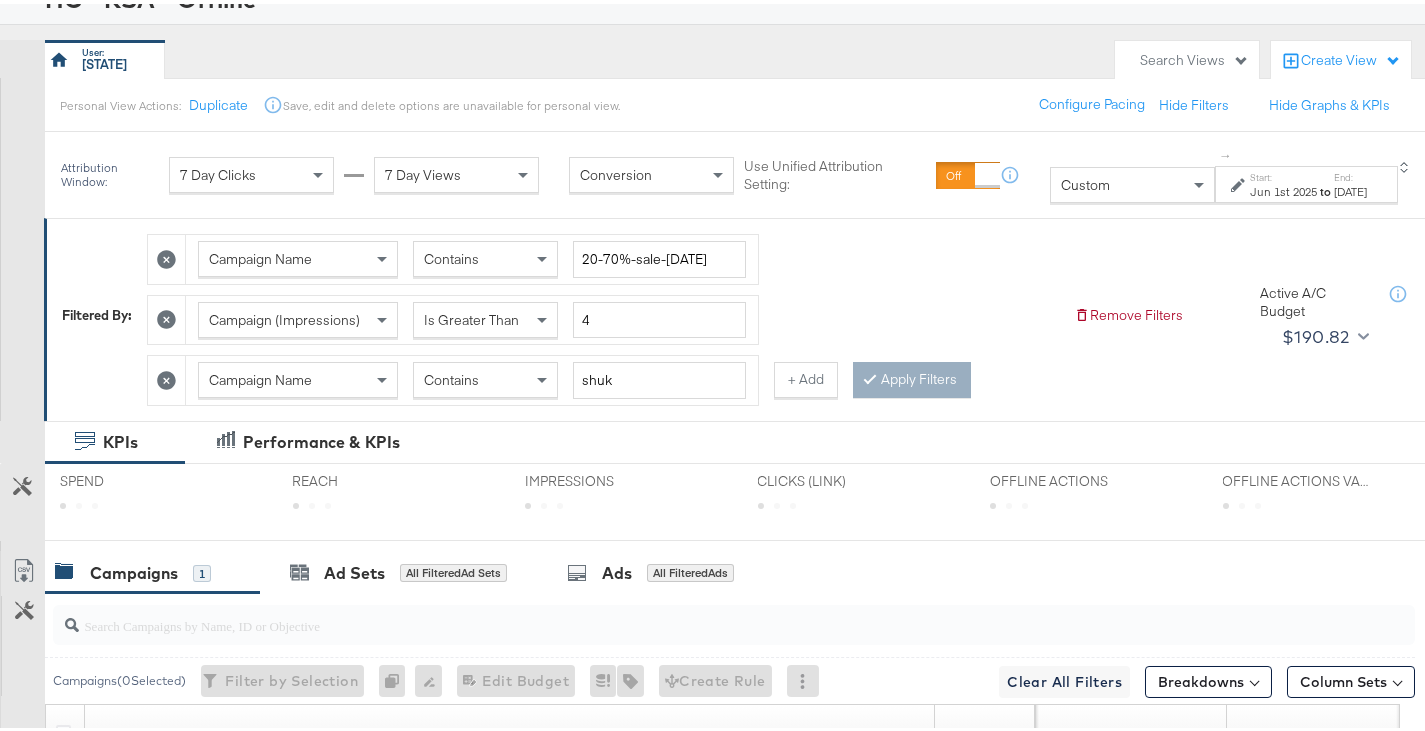 scroll, scrollTop: 0, scrollLeft: 0, axis: both 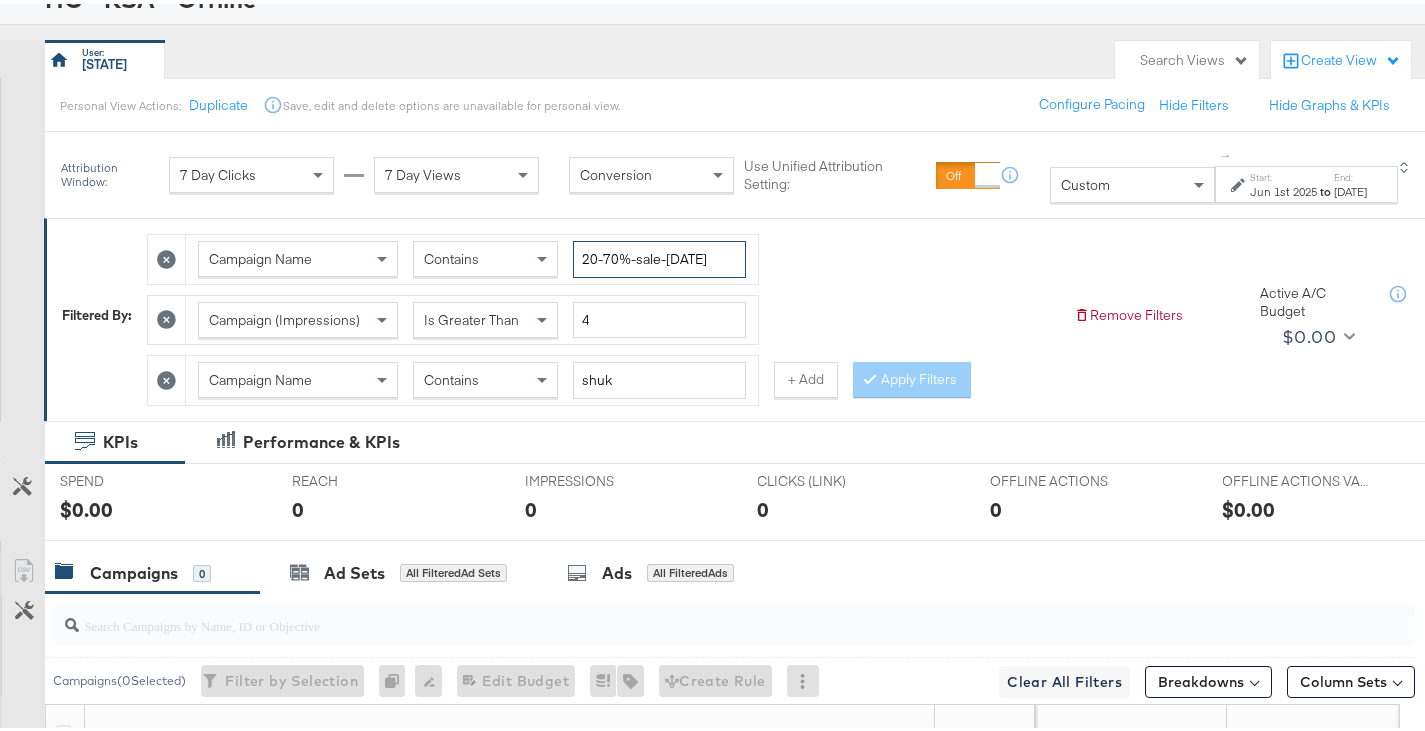 drag, startPoint x: 668, startPoint y: 264, endPoint x: 584, endPoint y: 263, distance: 84.00595 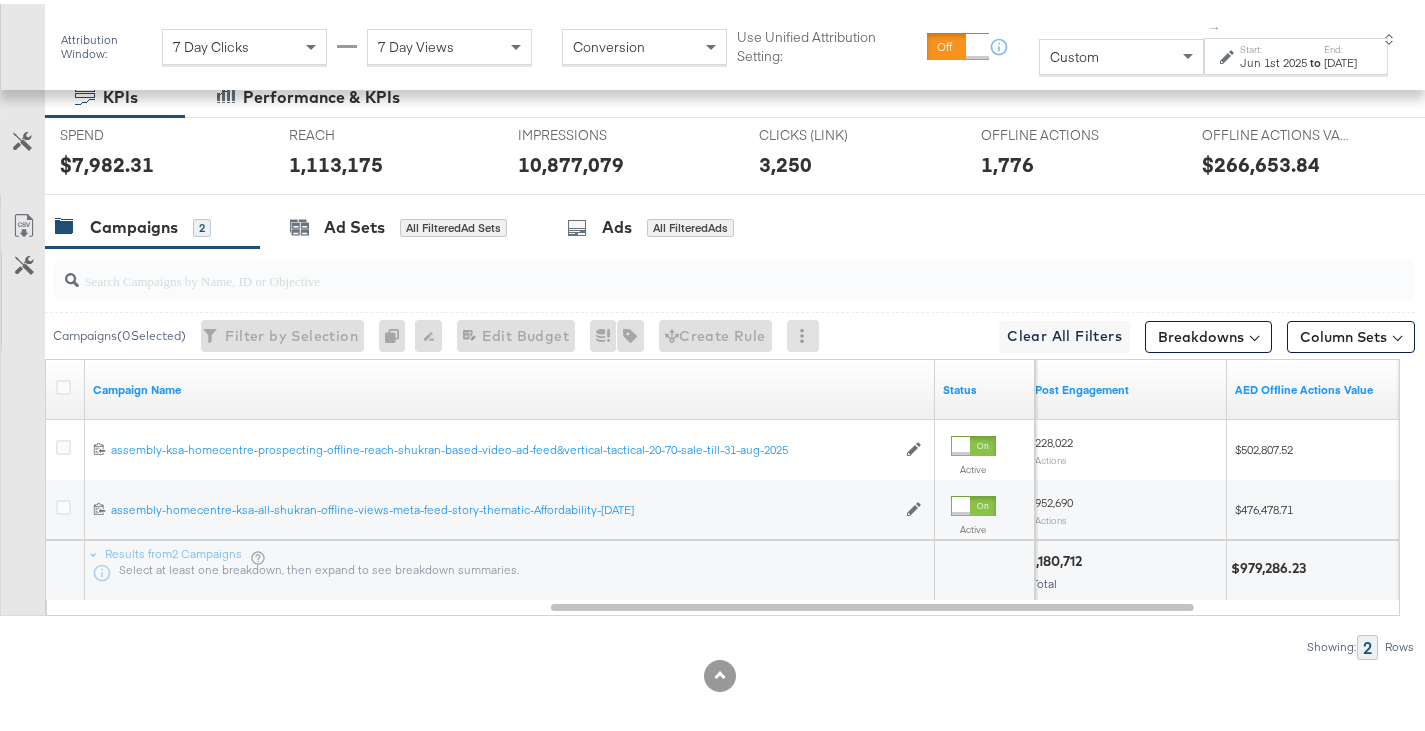 scroll, scrollTop: 495, scrollLeft: 0, axis: vertical 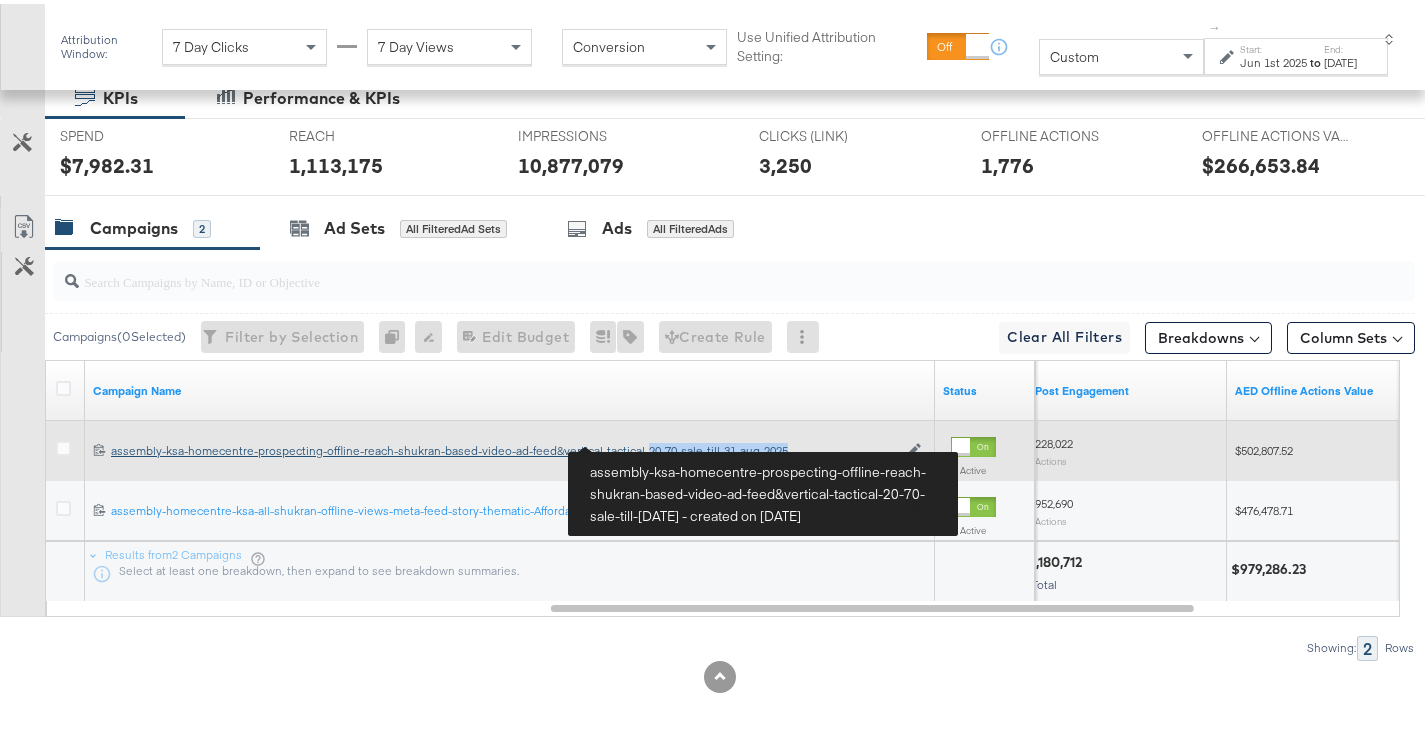 drag, startPoint x: 824, startPoint y: 430, endPoint x: 639, endPoint y: 439, distance: 185.2188 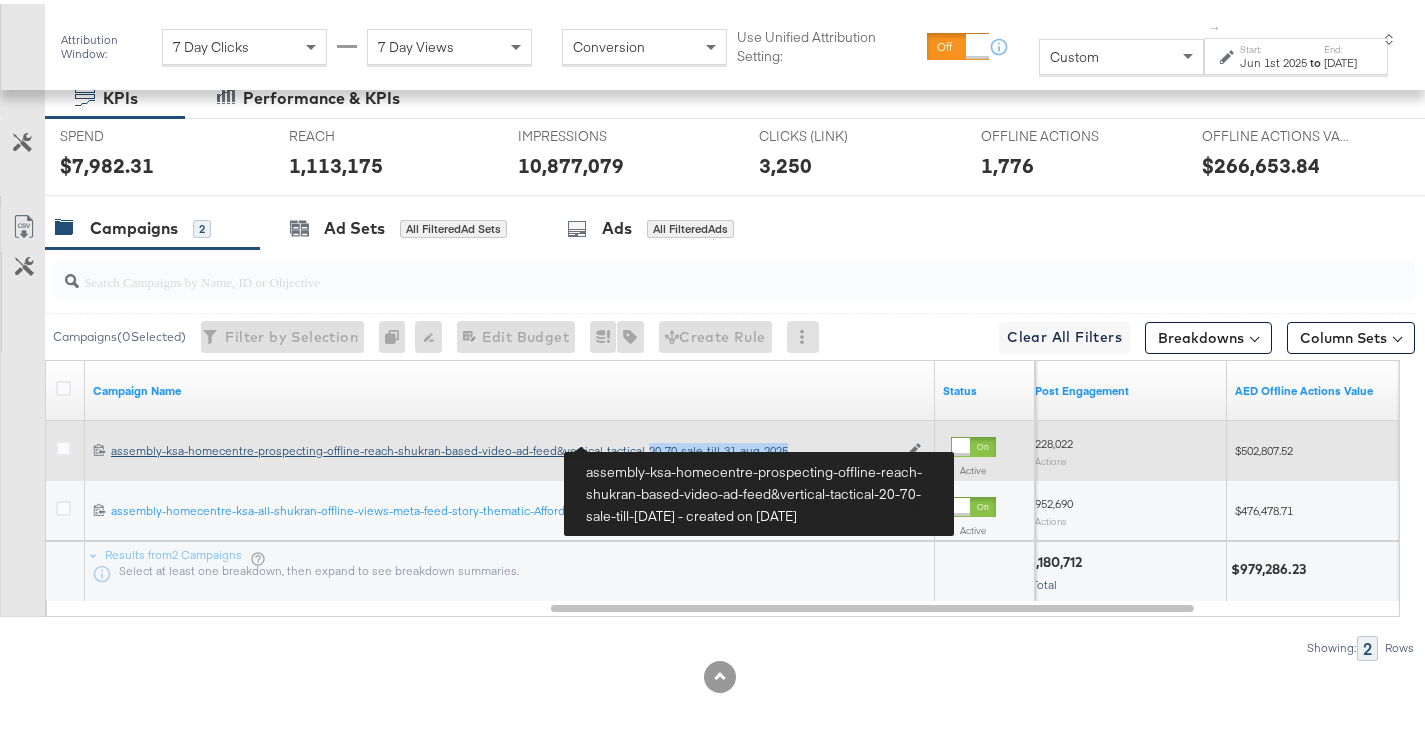 copy on "20-70-sale-till-31-aug-2025" 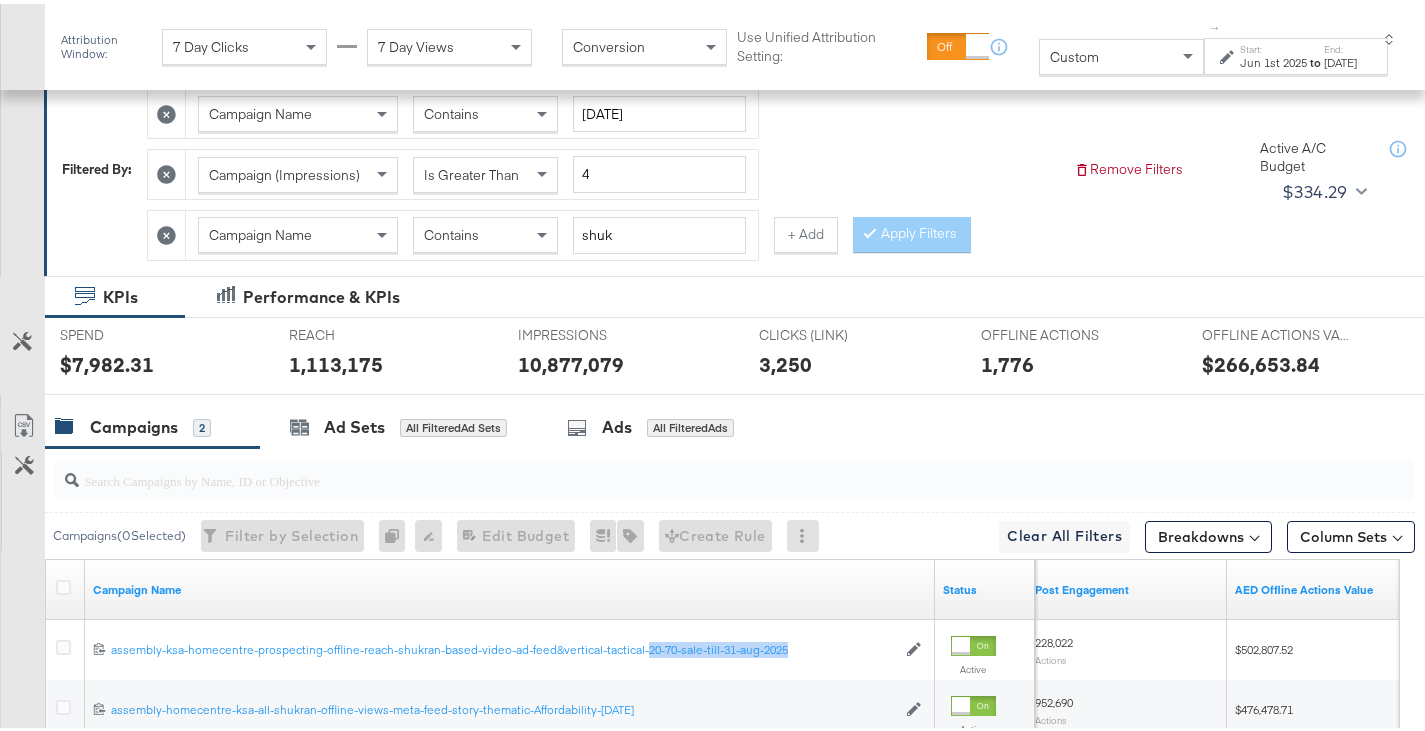 scroll, scrollTop: 295, scrollLeft: 0, axis: vertical 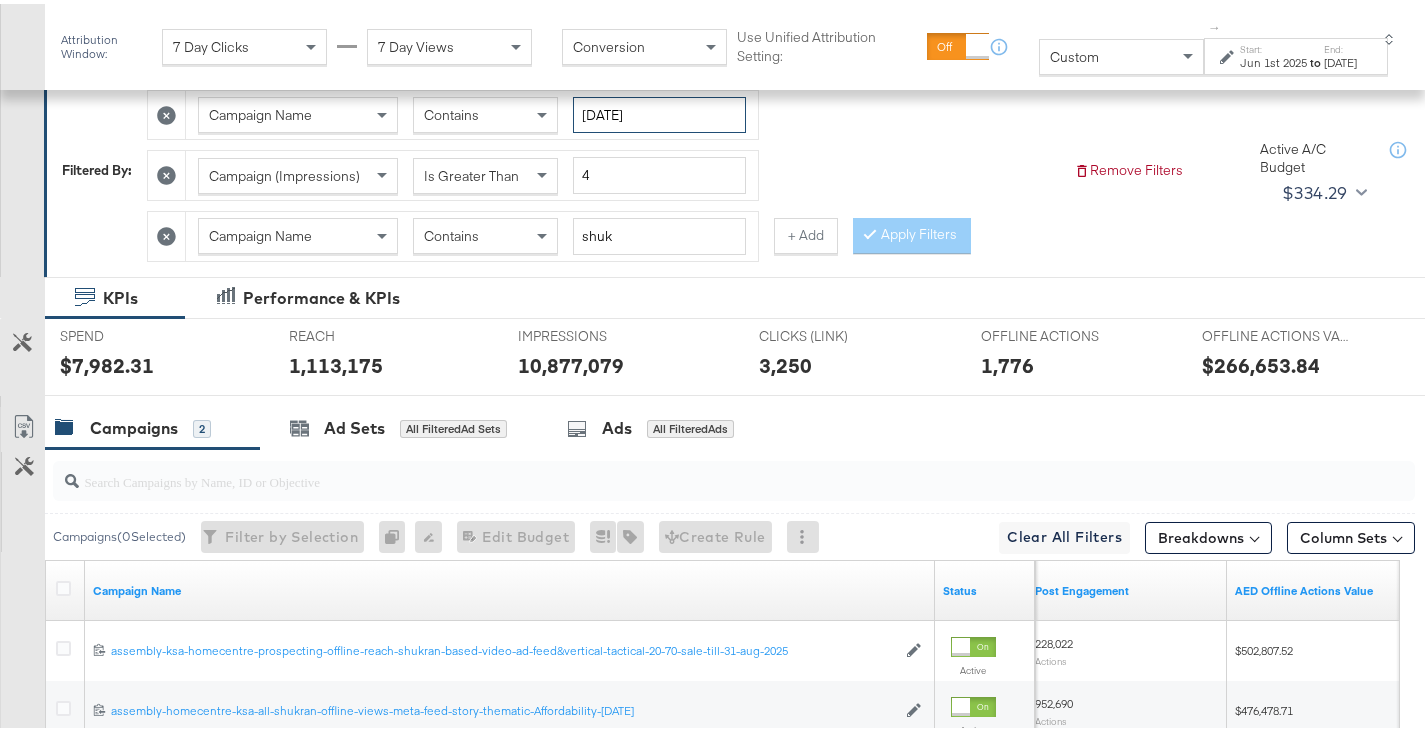 click on "31-aug-2025" at bounding box center [659, 111] 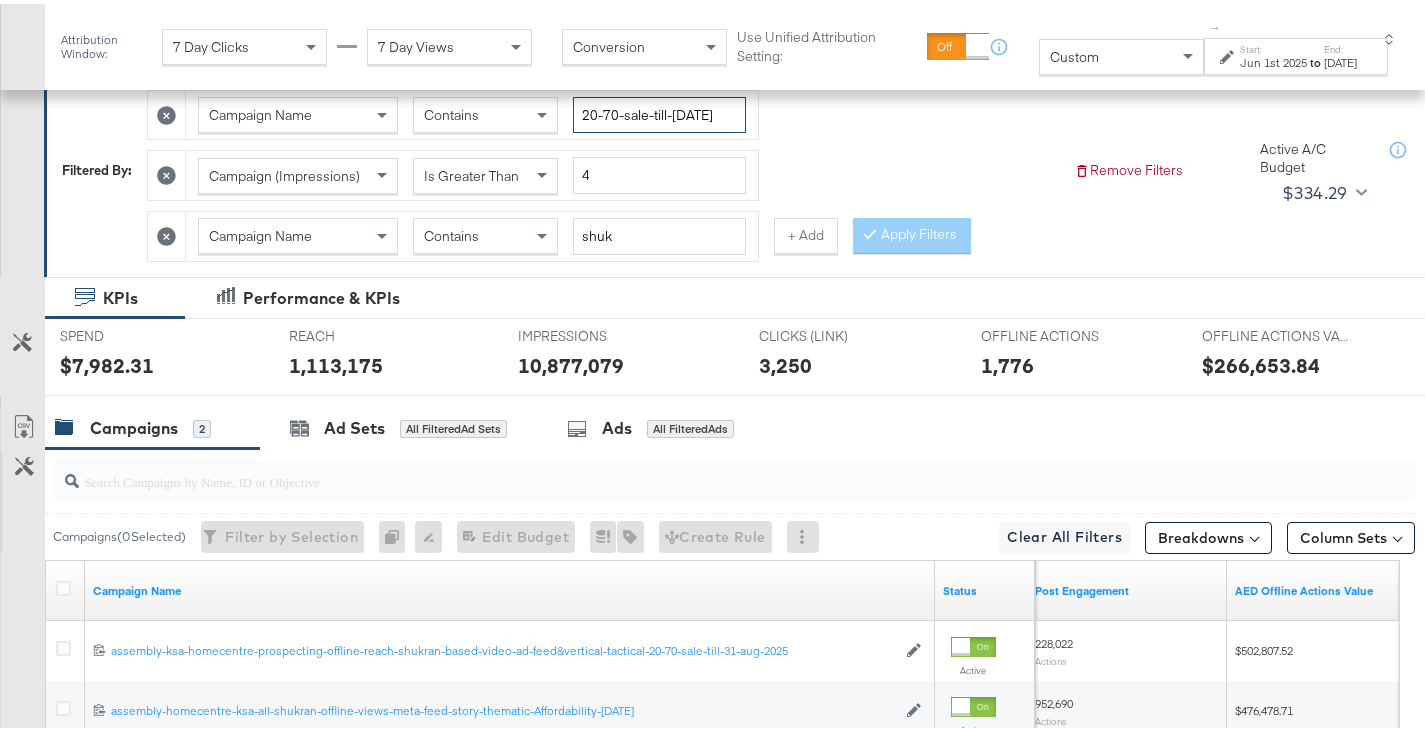 scroll, scrollTop: 0, scrollLeft: 20, axis: horizontal 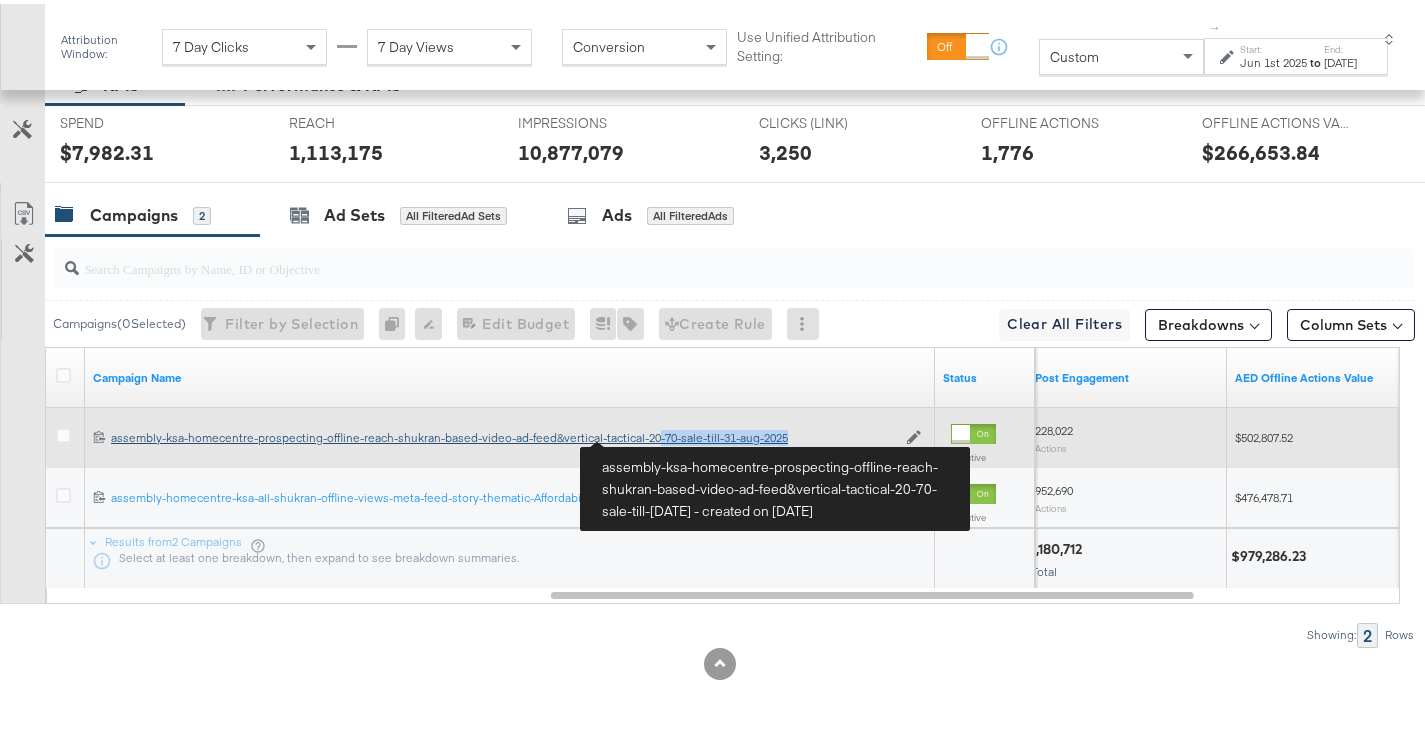 drag, startPoint x: 826, startPoint y: 419, endPoint x: 653, endPoint y: 433, distance: 173.56555 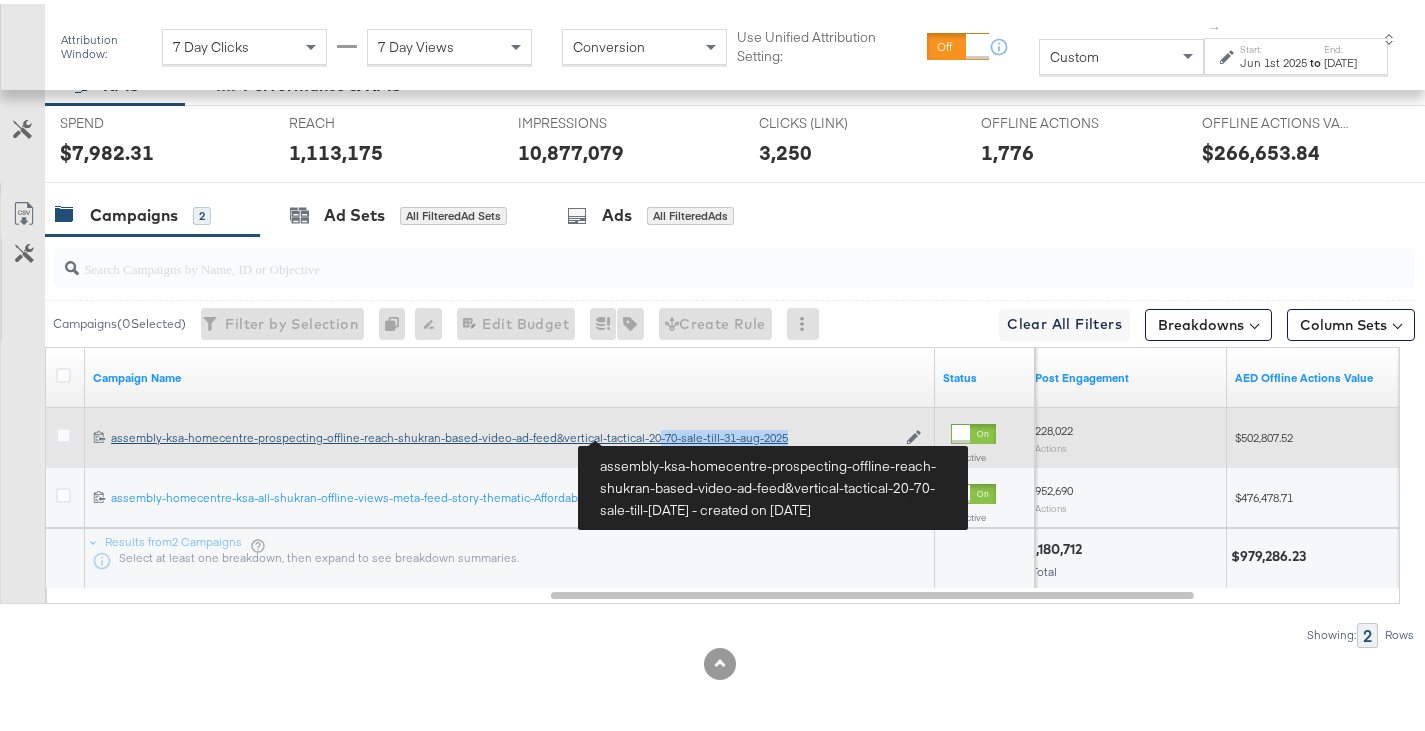 copy on "-70-sale-till-31-aug-2025" 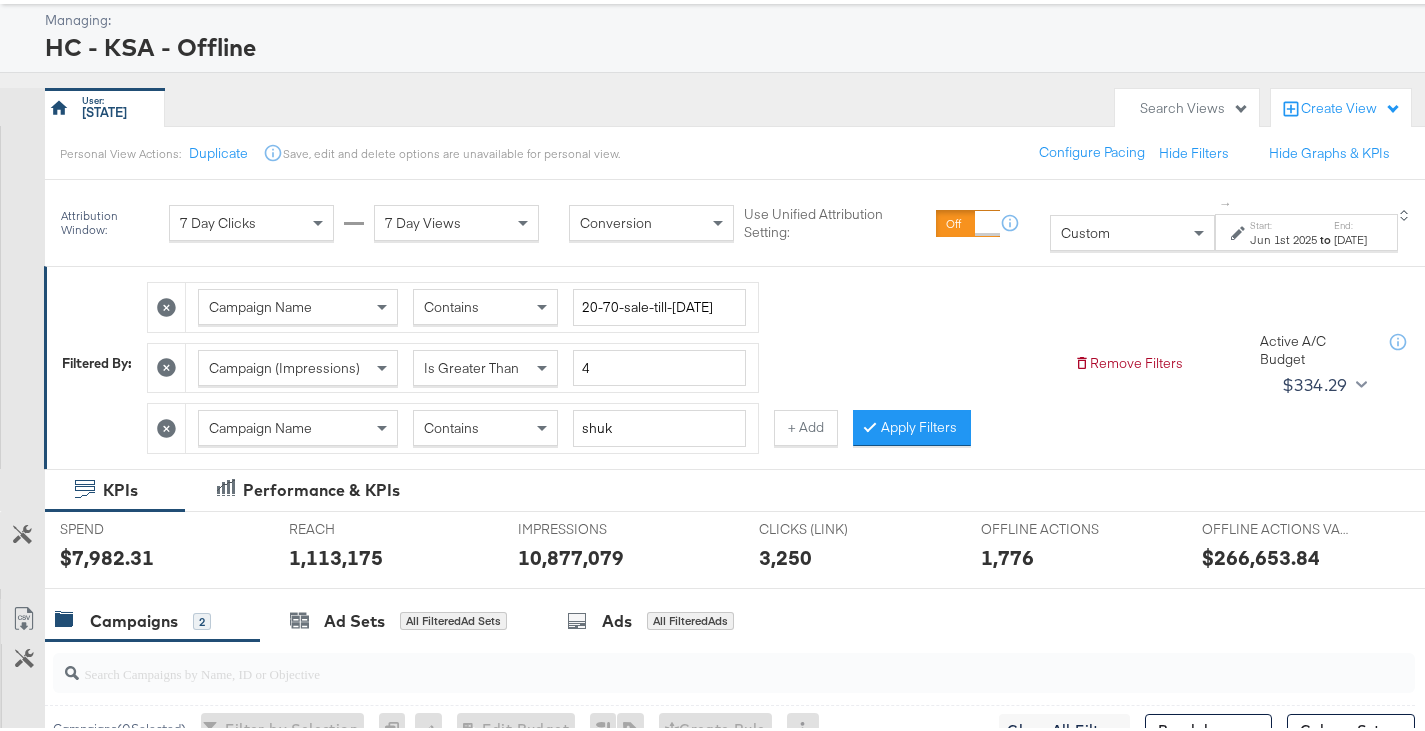 scroll, scrollTop: 0, scrollLeft: 0, axis: both 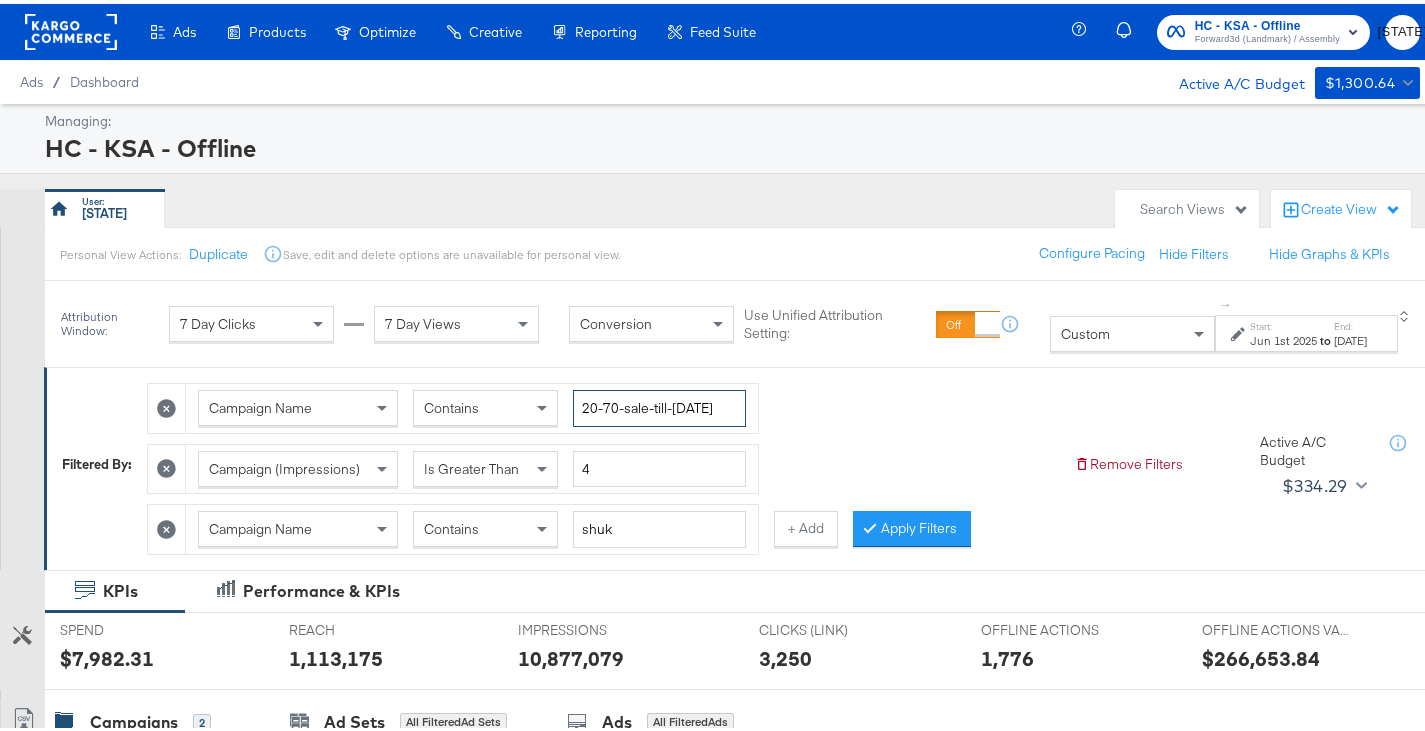click on "20-70-sale-till-31-aug-2025" at bounding box center (659, 404) 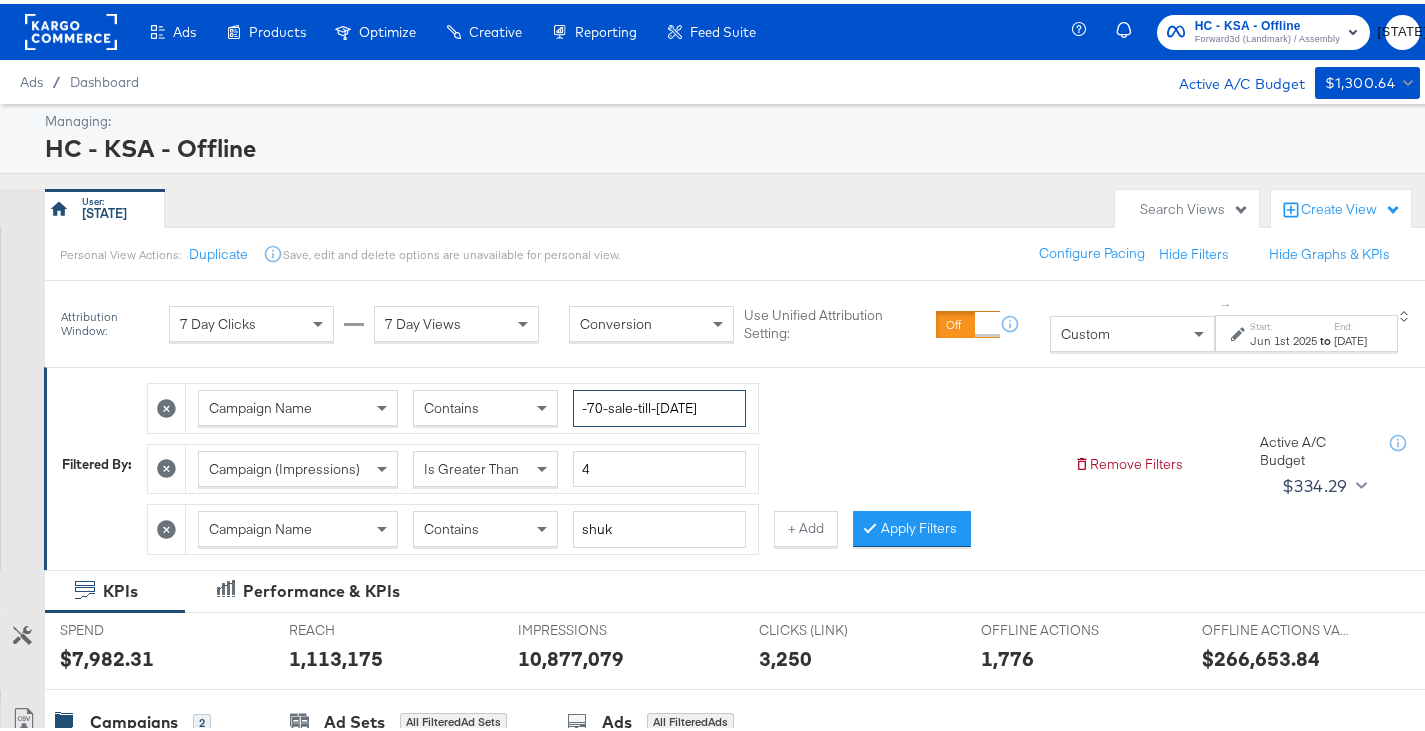 scroll, scrollTop: 0, scrollLeft: 5, axis: horizontal 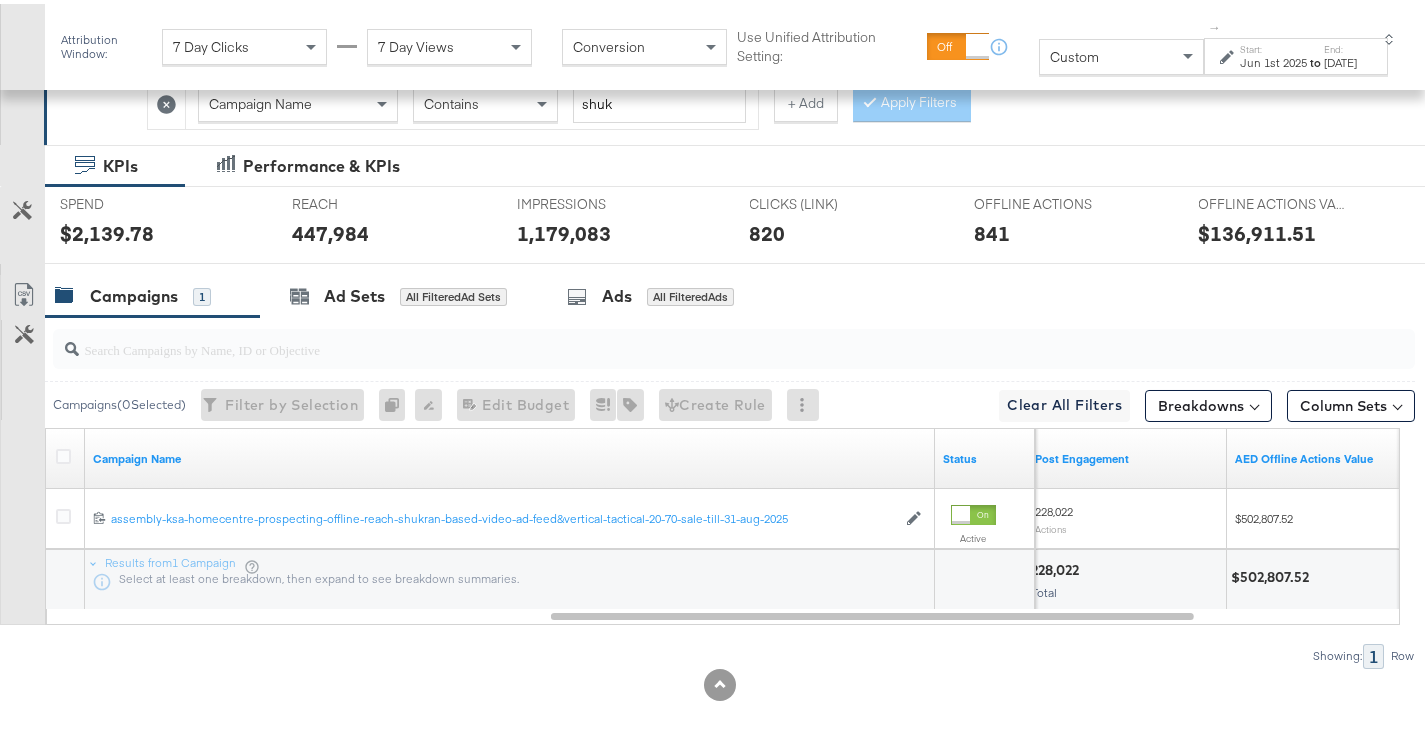 click on "$502,807.52" at bounding box center [1273, 573] 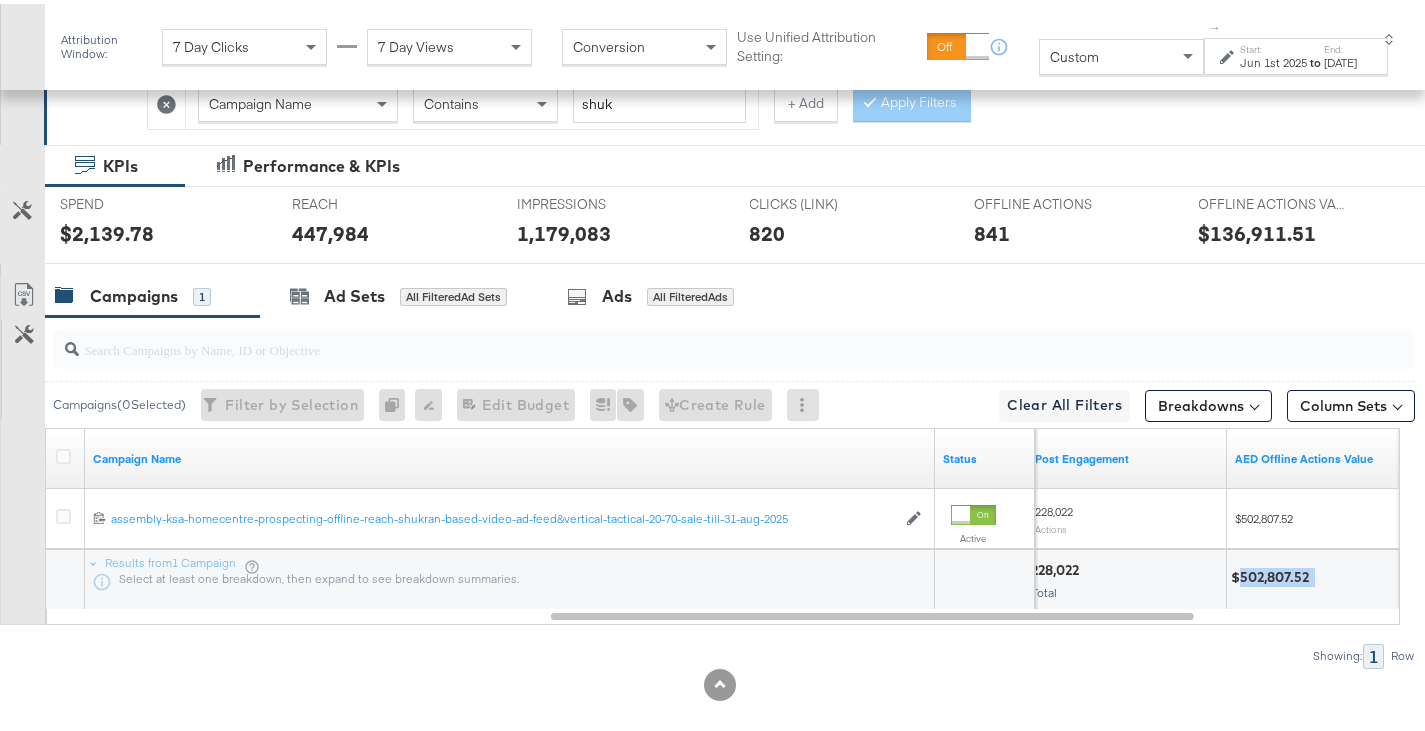 click on "$502,807.52" at bounding box center (1273, 573) 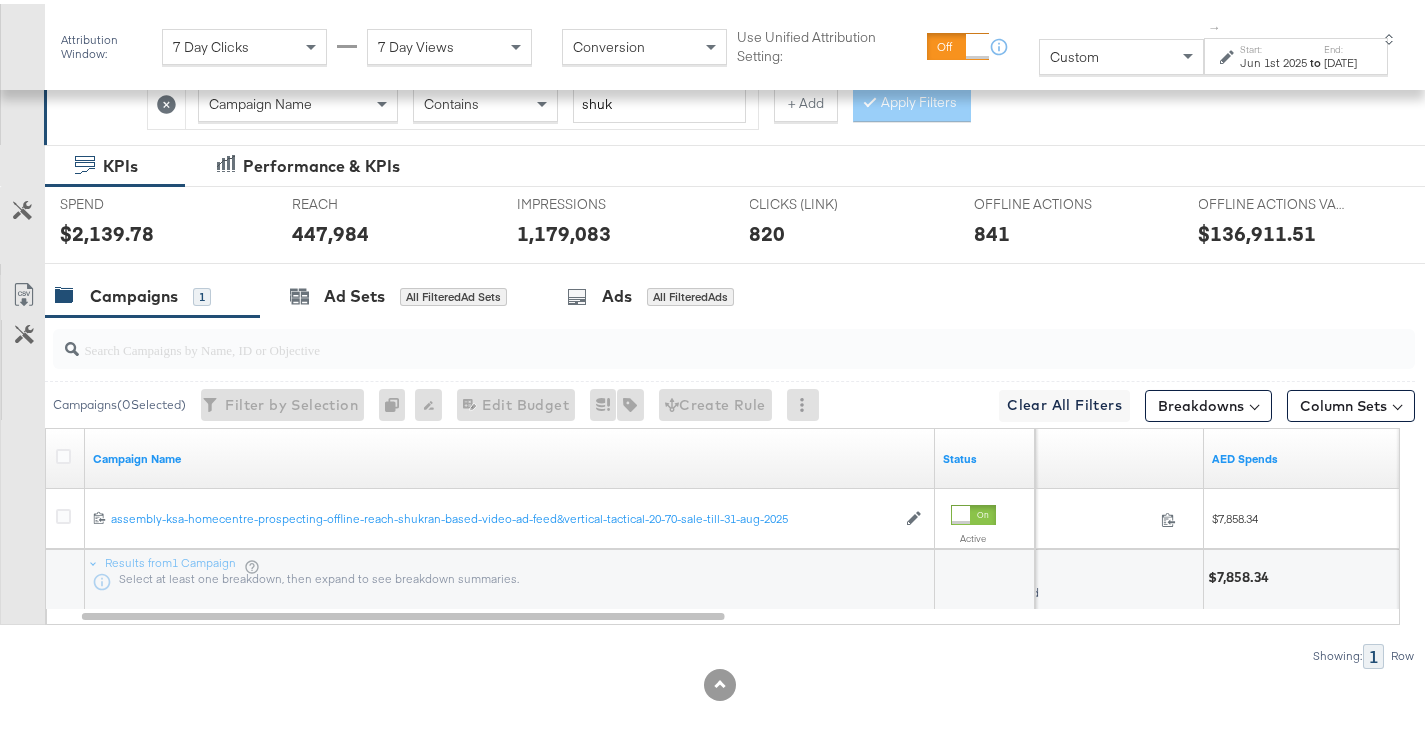 click on "$7,858.34" at bounding box center [1241, 573] 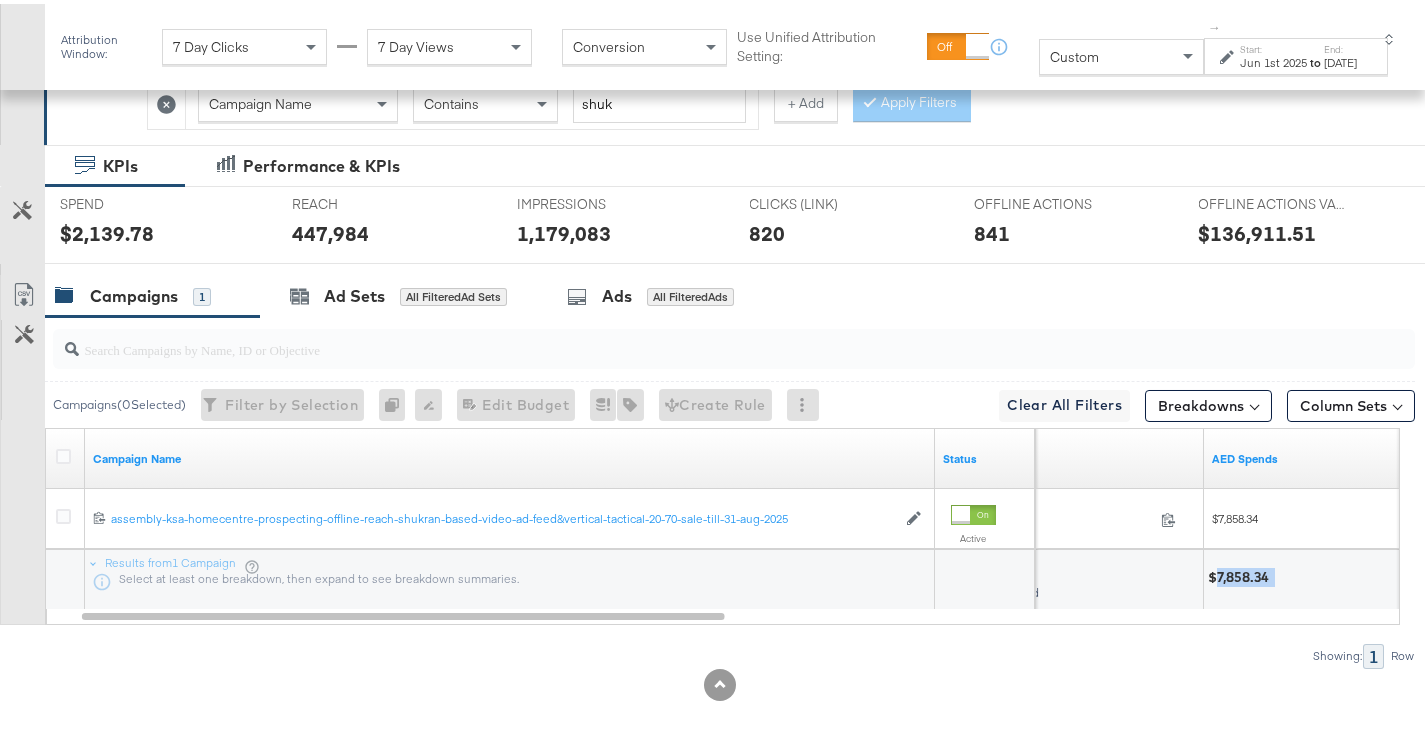 click on "$7,858.34" at bounding box center [1241, 573] 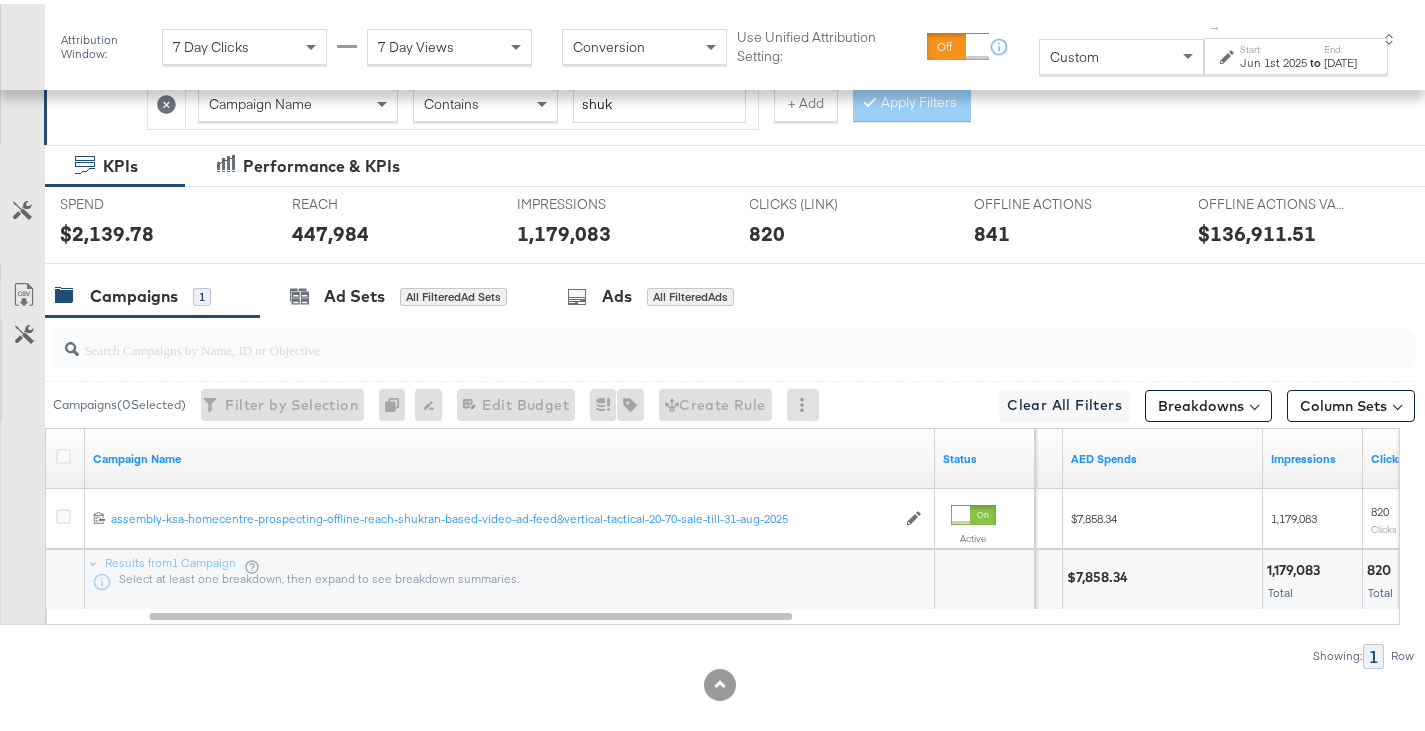 click on "1,179,083" at bounding box center (1296, 566) 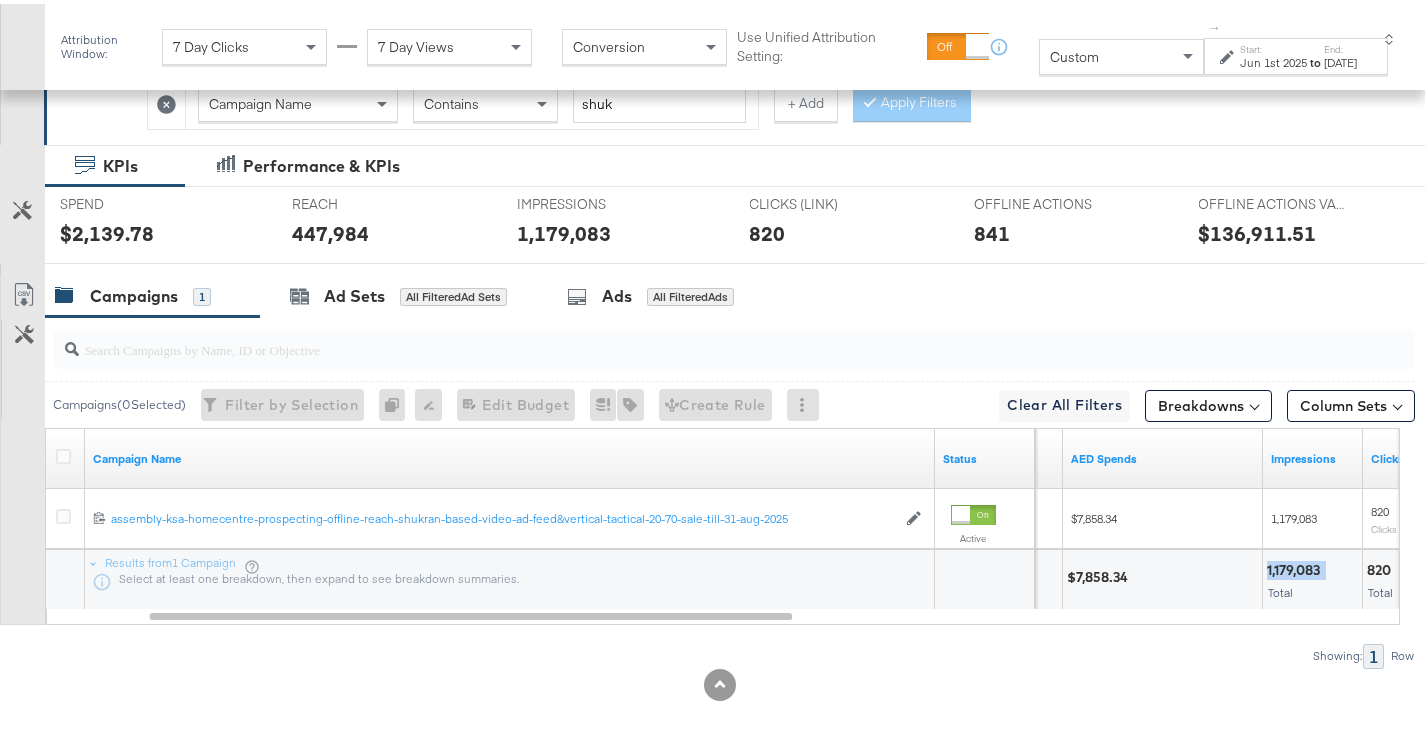 click on "1,179,083" at bounding box center [1296, 566] 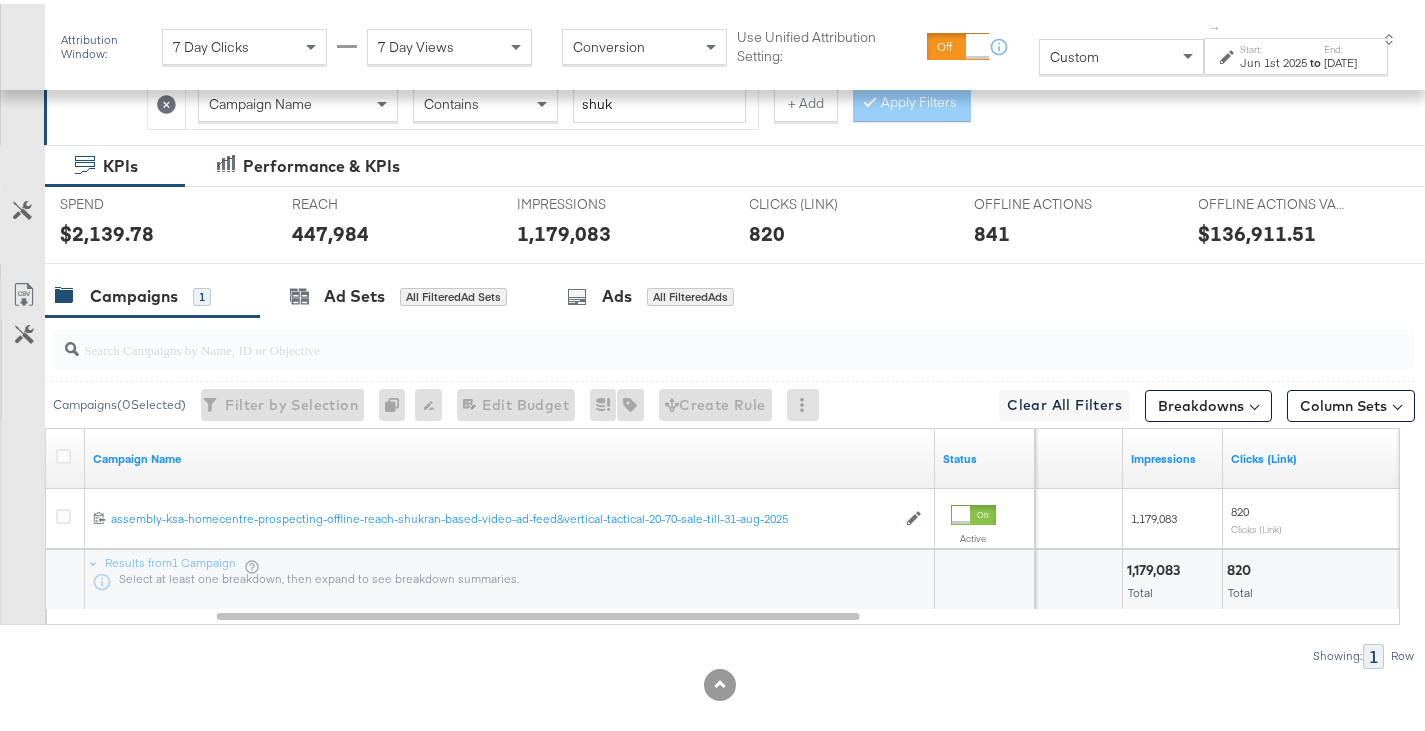 click on "820" at bounding box center (1242, 566) 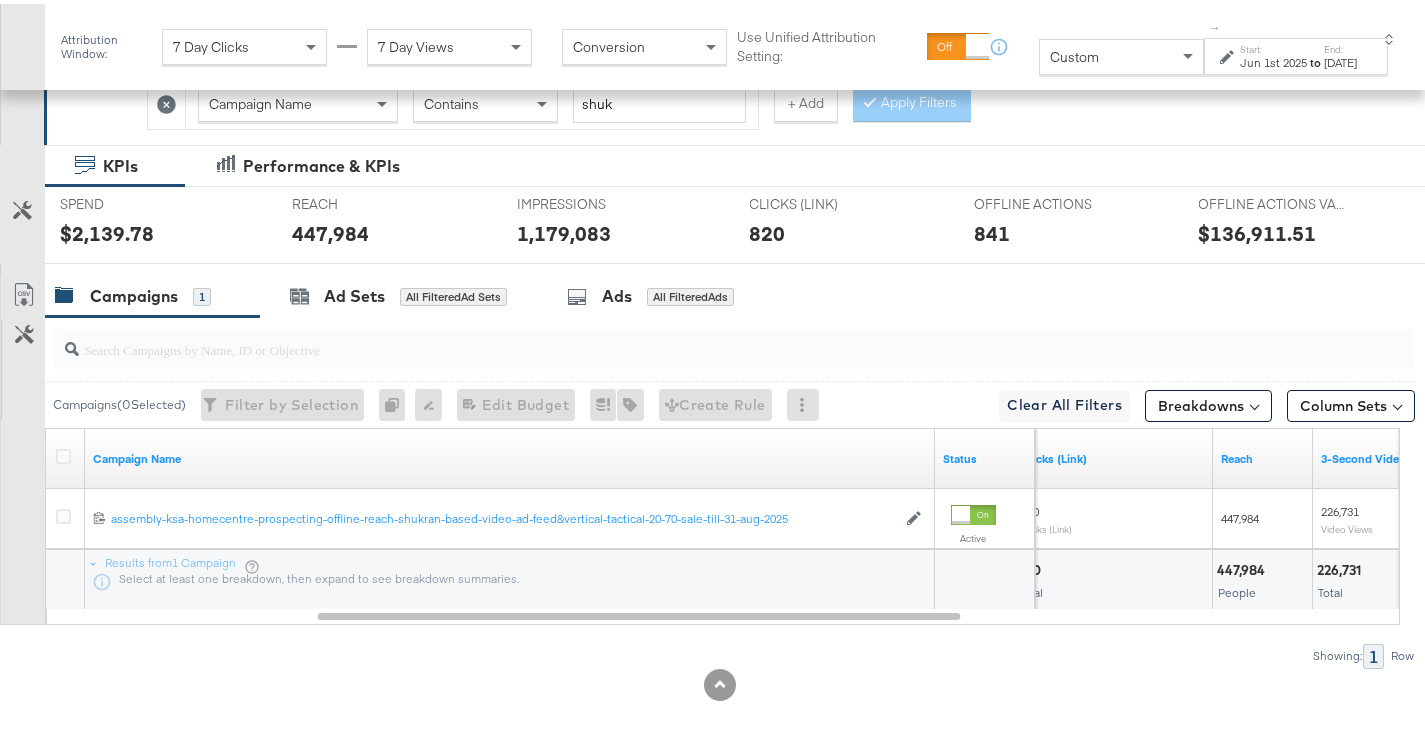 click on "447,984" at bounding box center (1244, 566) 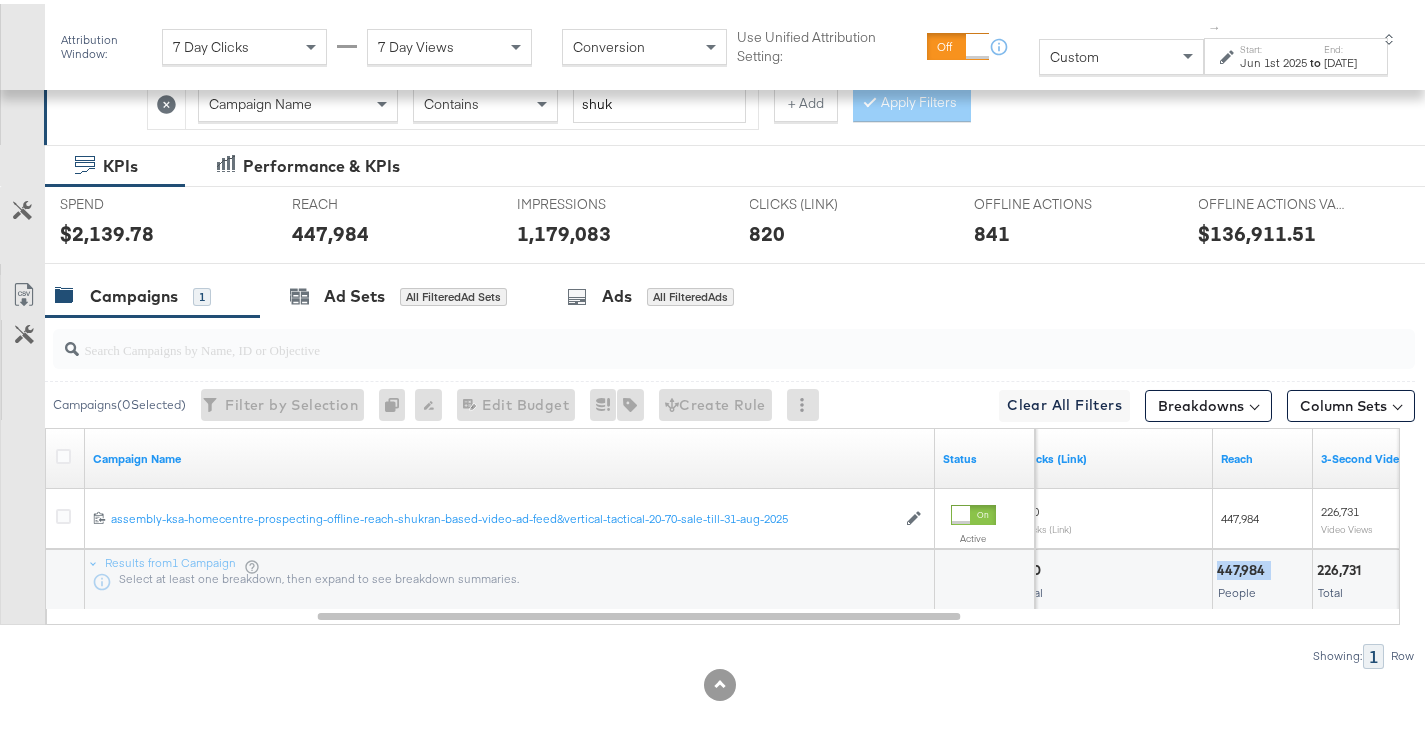 click on "447,984" at bounding box center [1244, 566] 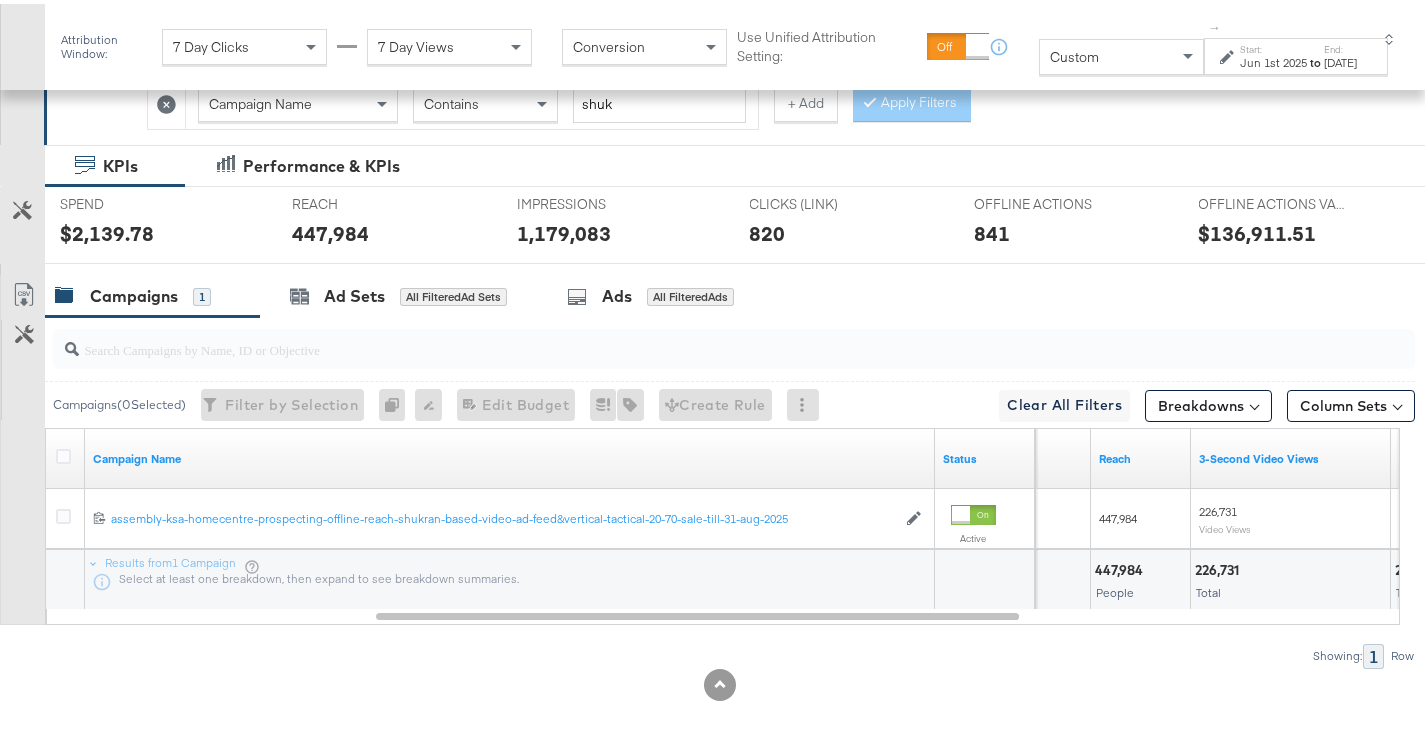 click on "226,731" at bounding box center [1220, 566] 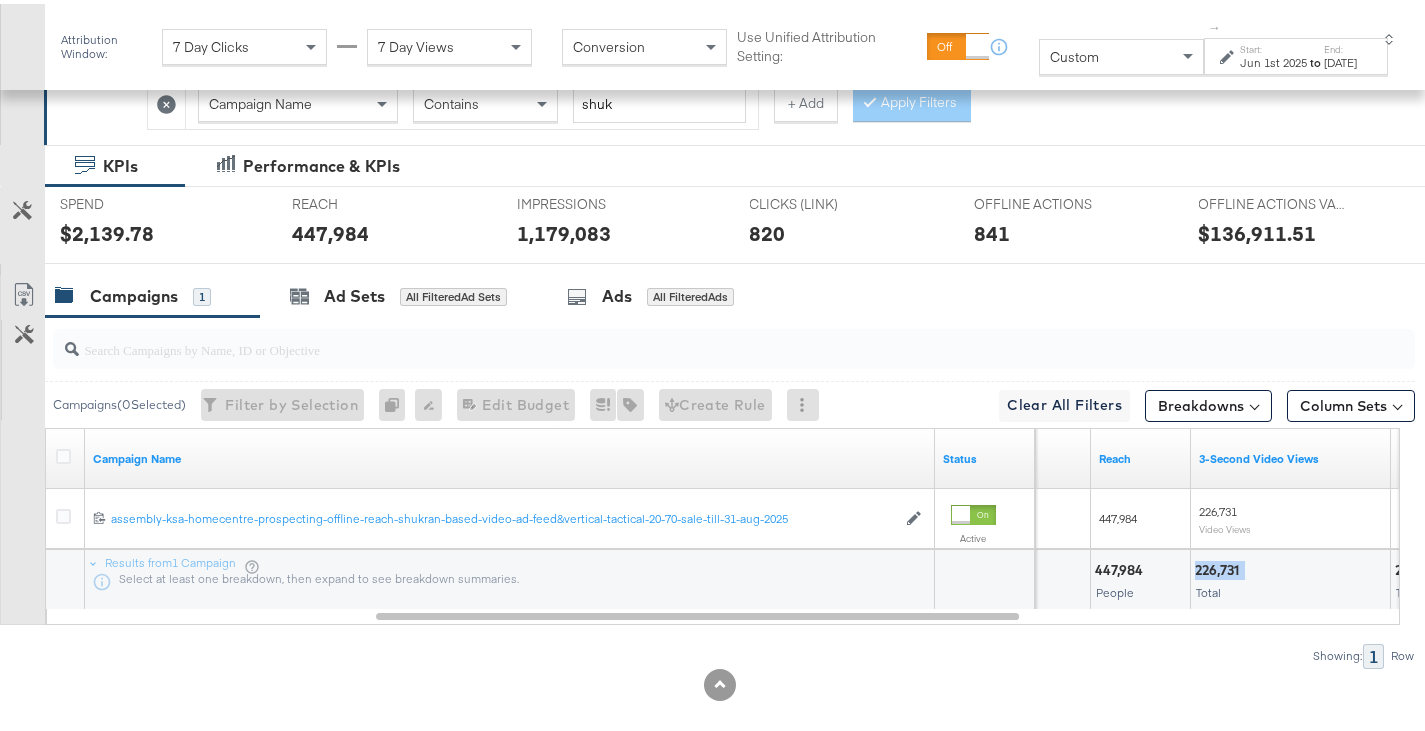 click on "226,731" at bounding box center (1220, 566) 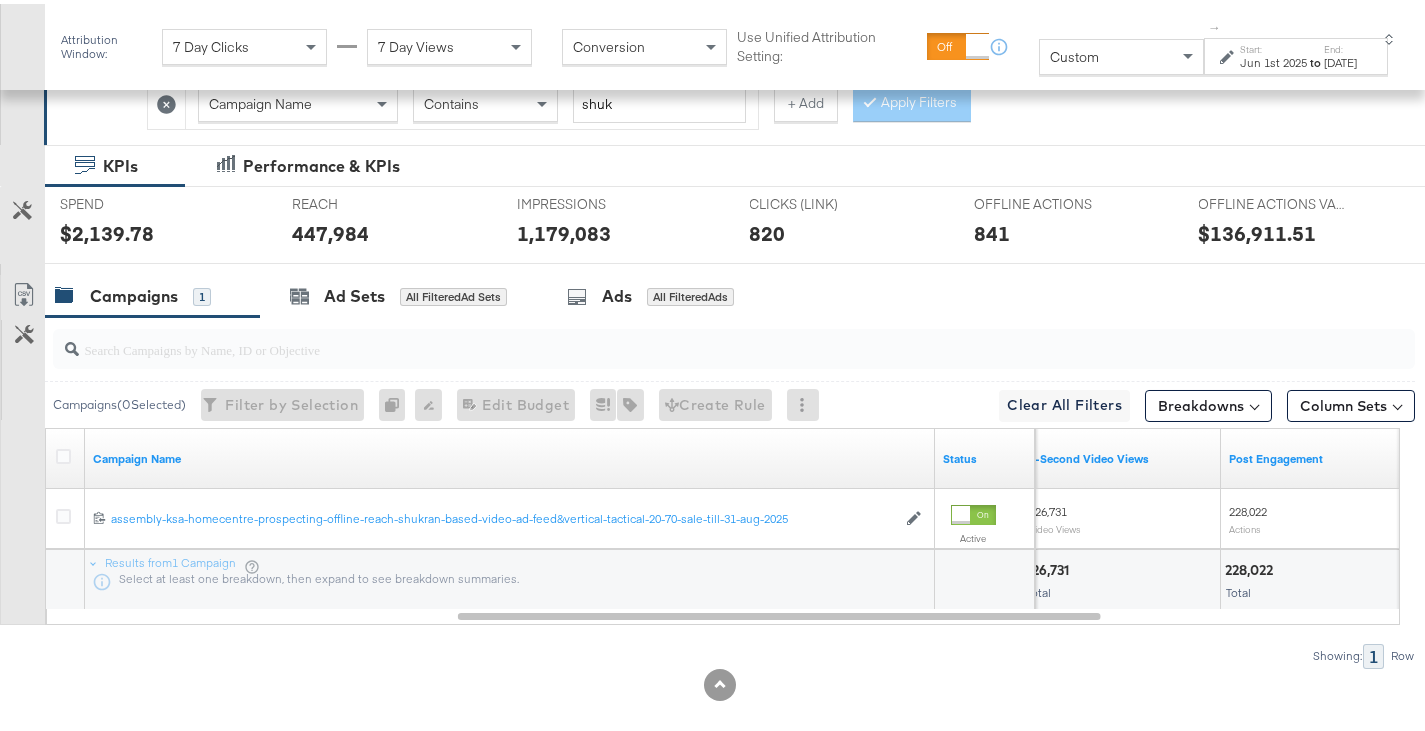 click on "228,022" at bounding box center [1252, 566] 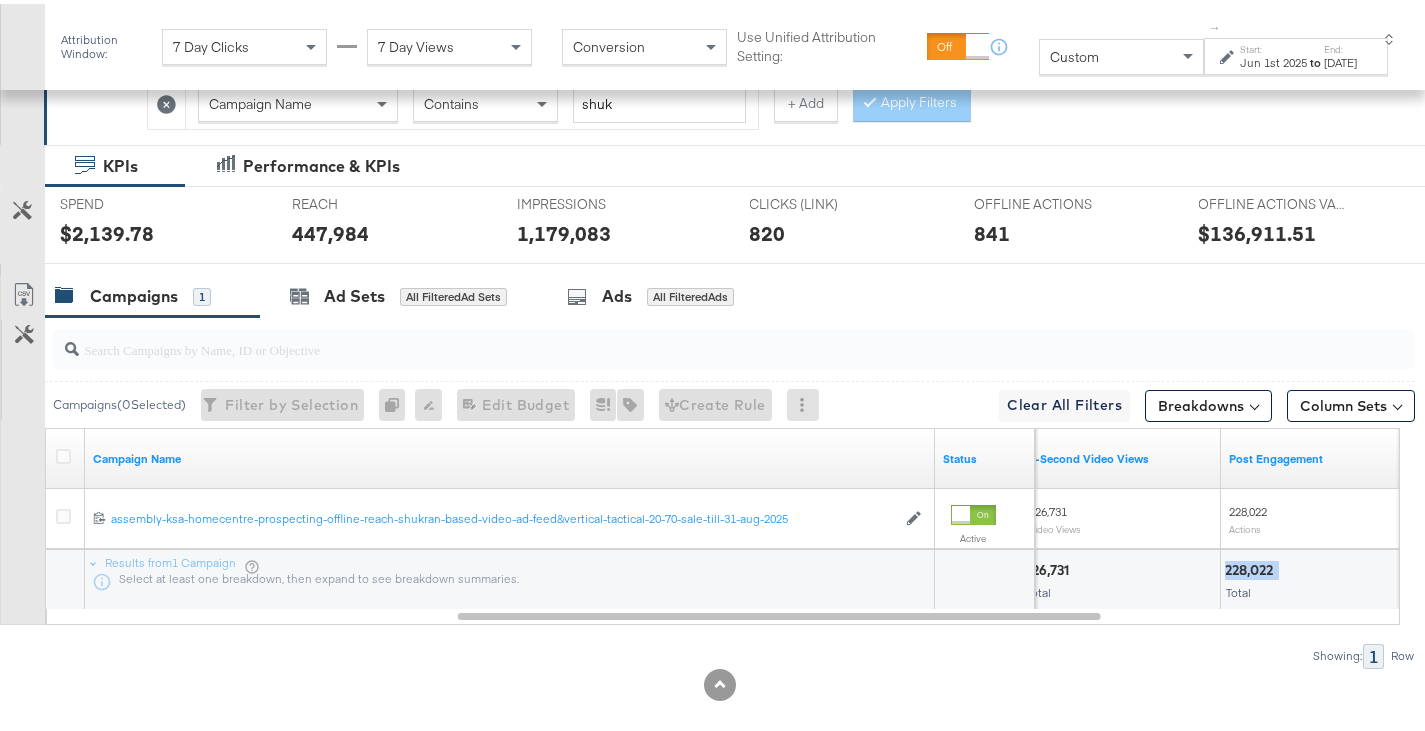 click on "228,022" at bounding box center (1252, 566) 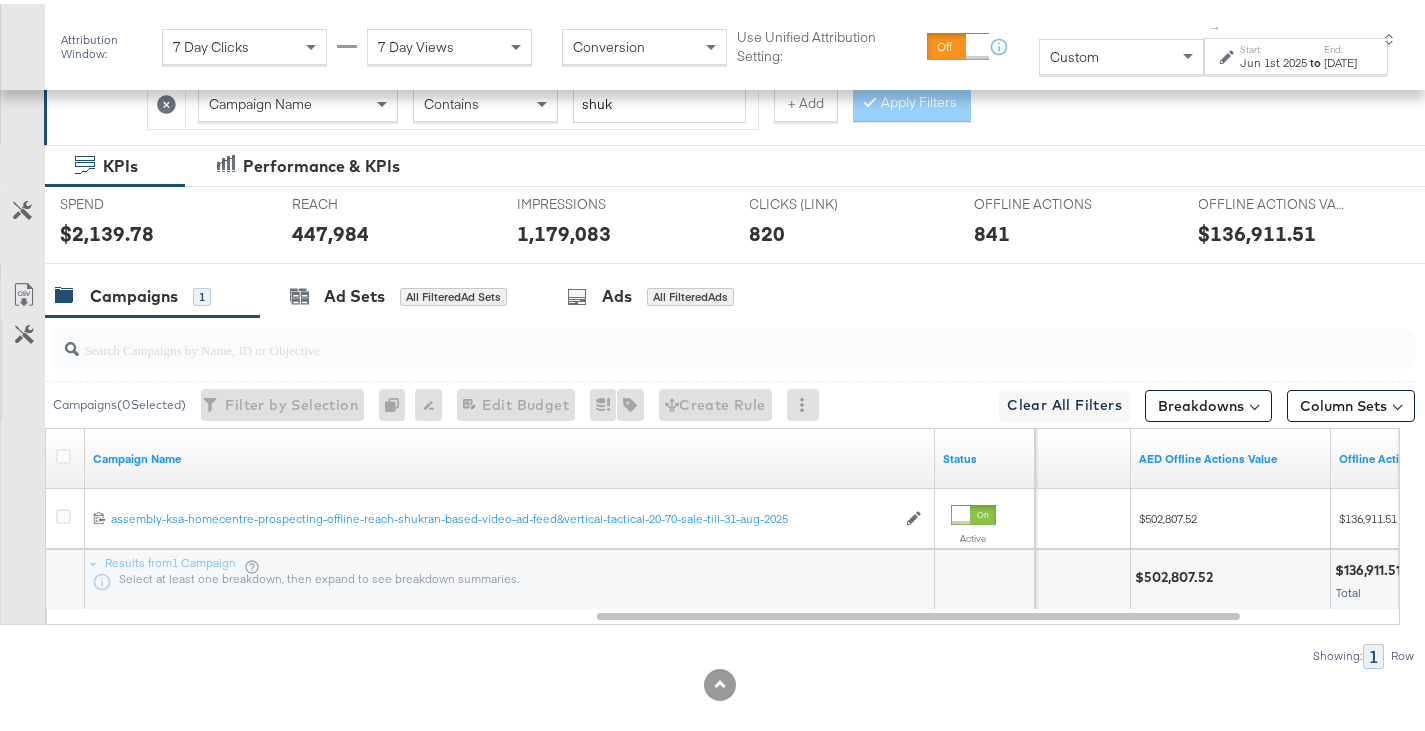 click on "$502,807.52" at bounding box center (1177, 573) 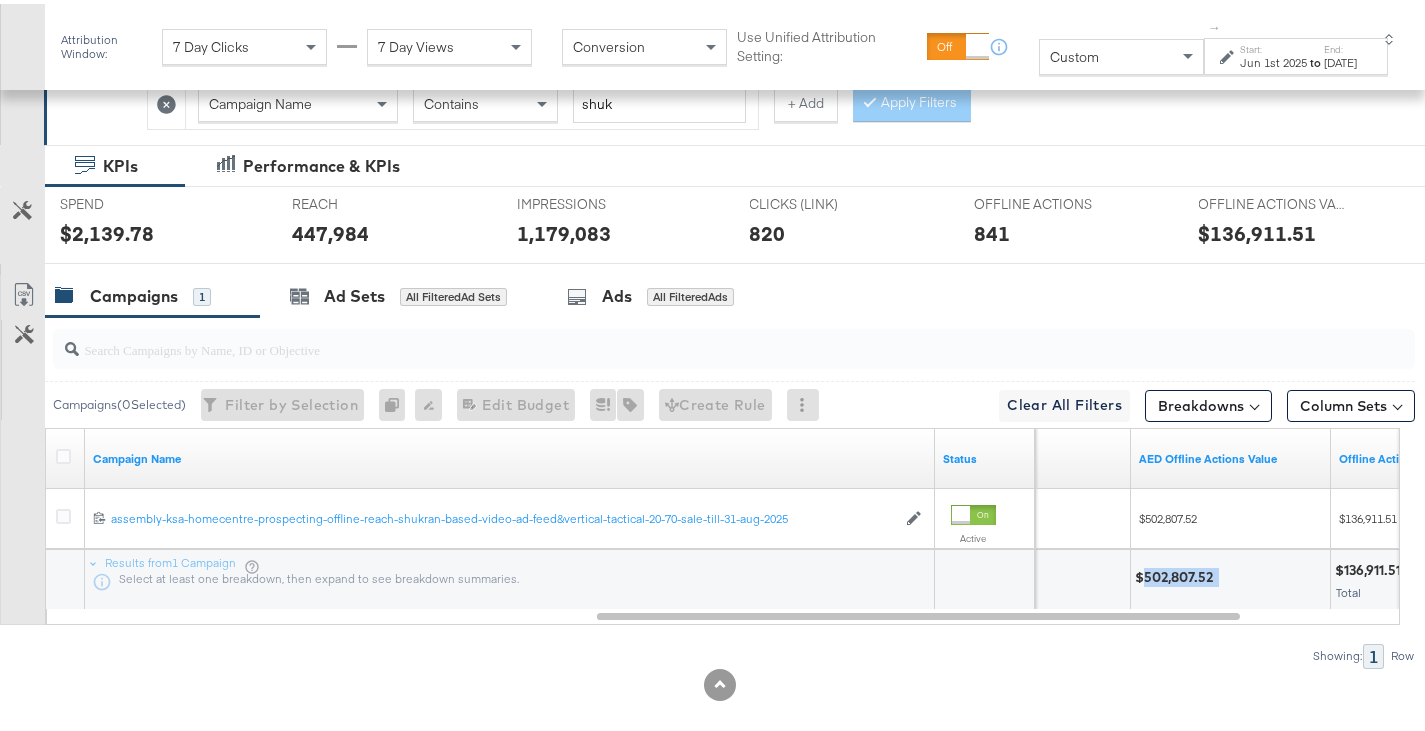 click on "$502,807.52" at bounding box center (1177, 573) 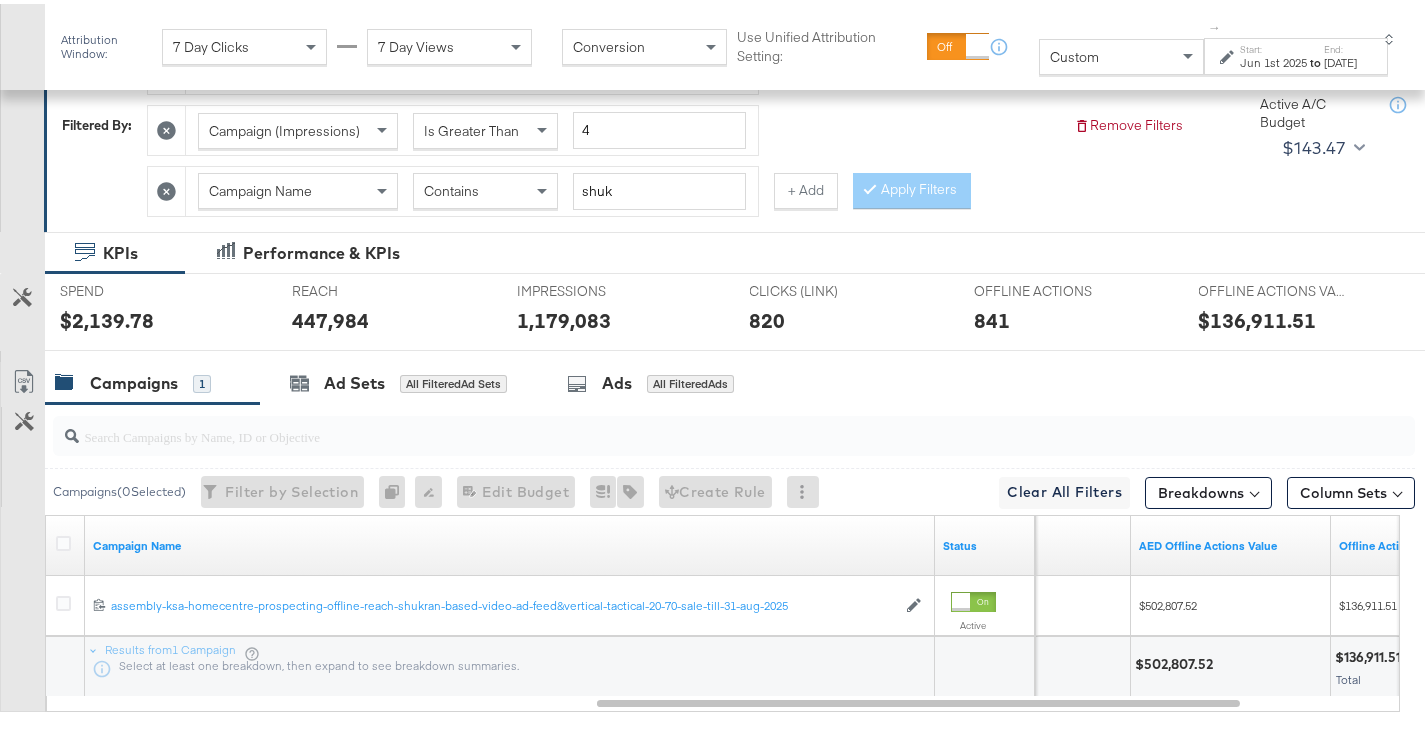 click on "Contains" at bounding box center [485, 187] 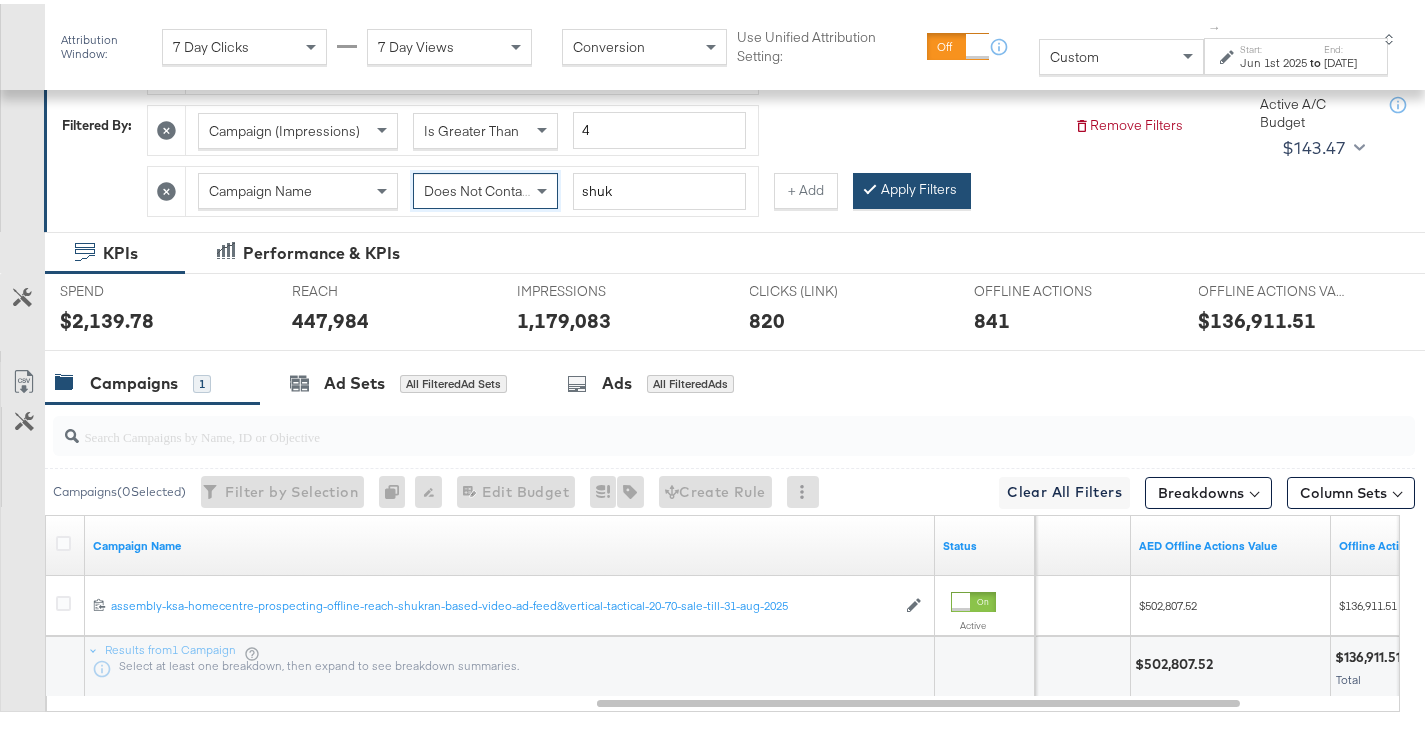 click on "Apply Filters" at bounding box center (912, 187) 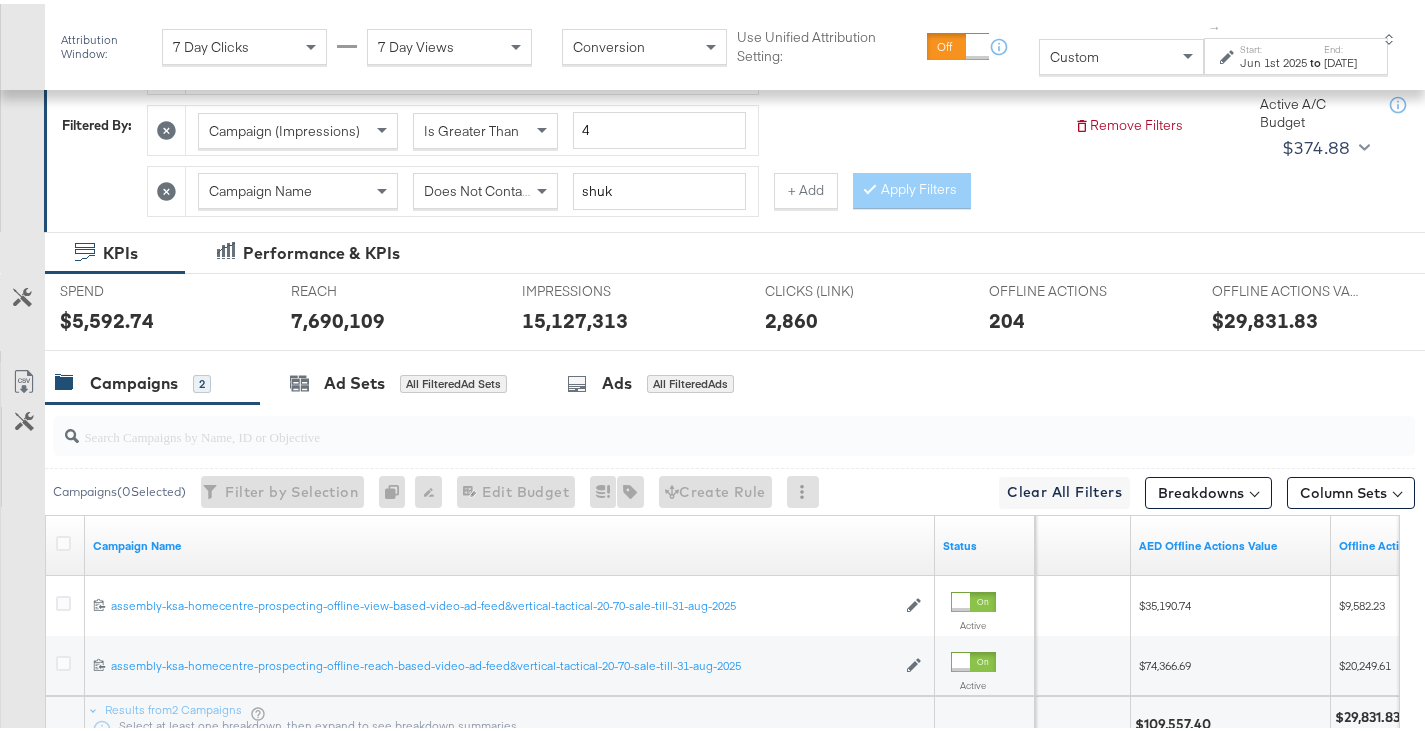 scroll, scrollTop: 508, scrollLeft: 0, axis: vertical 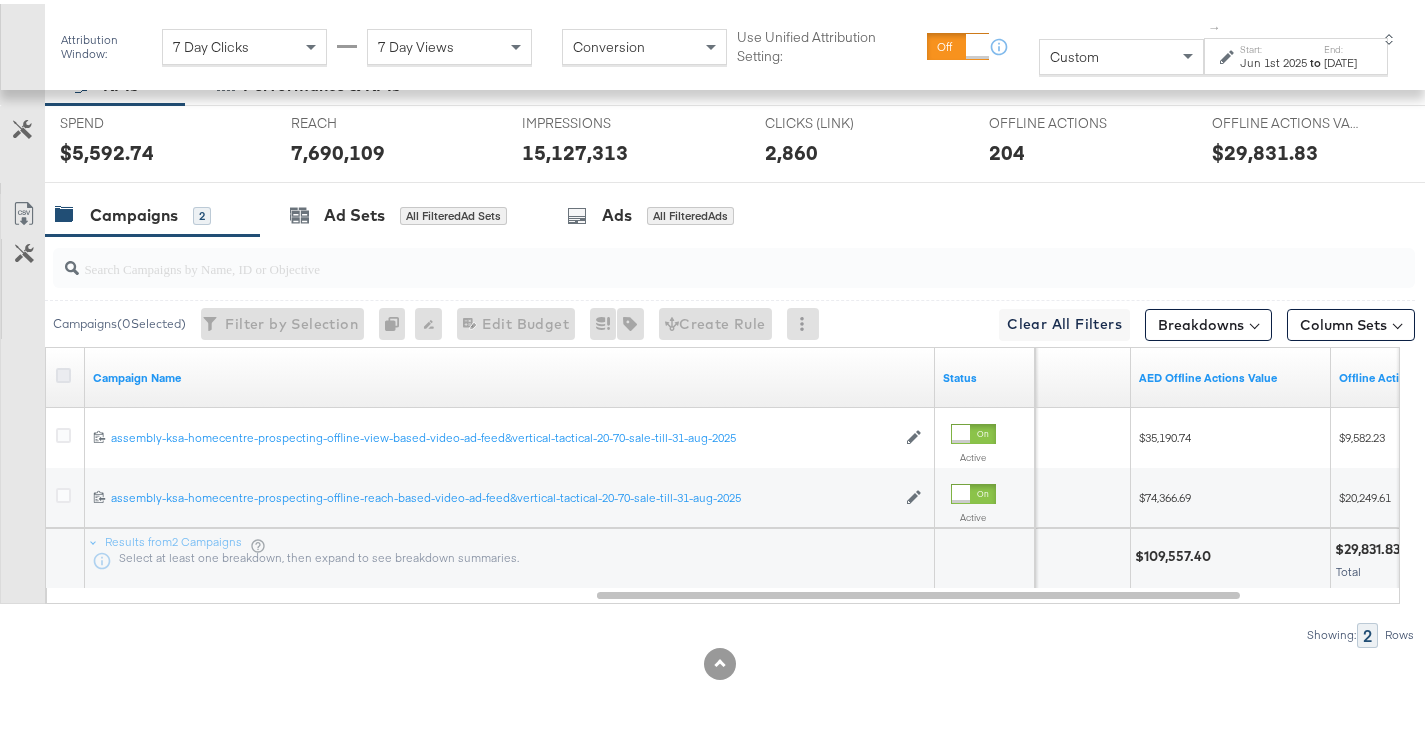 click at bounding box center (63, 371) 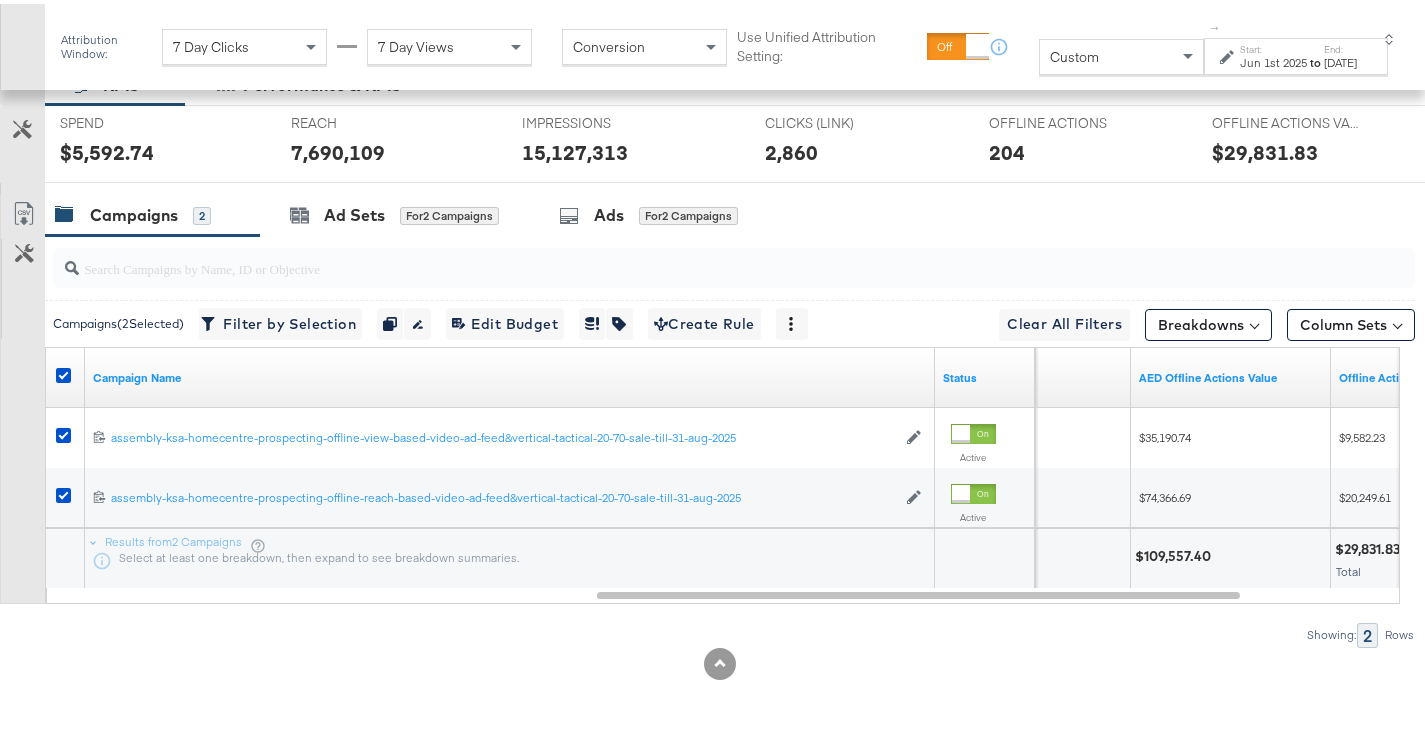 click 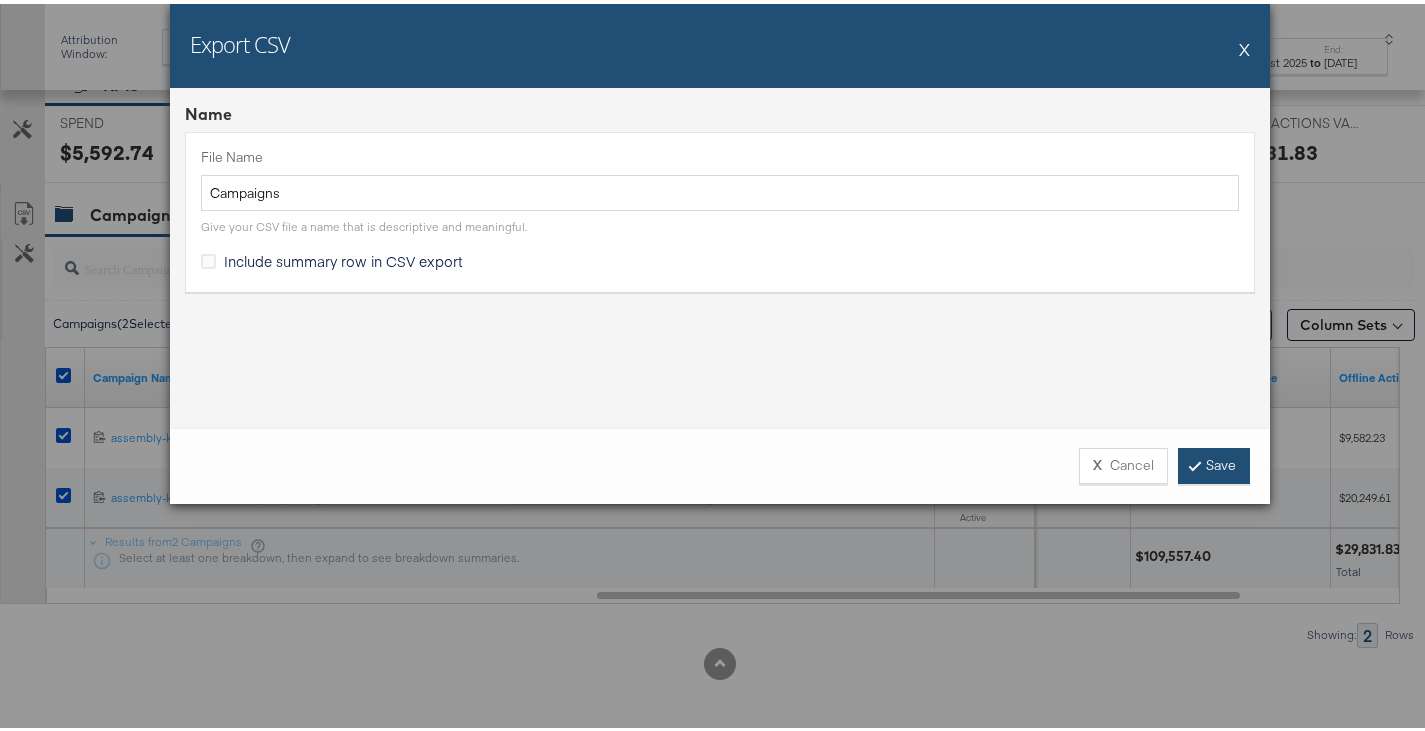 click on "Save" at bounding box center (1214, 462) 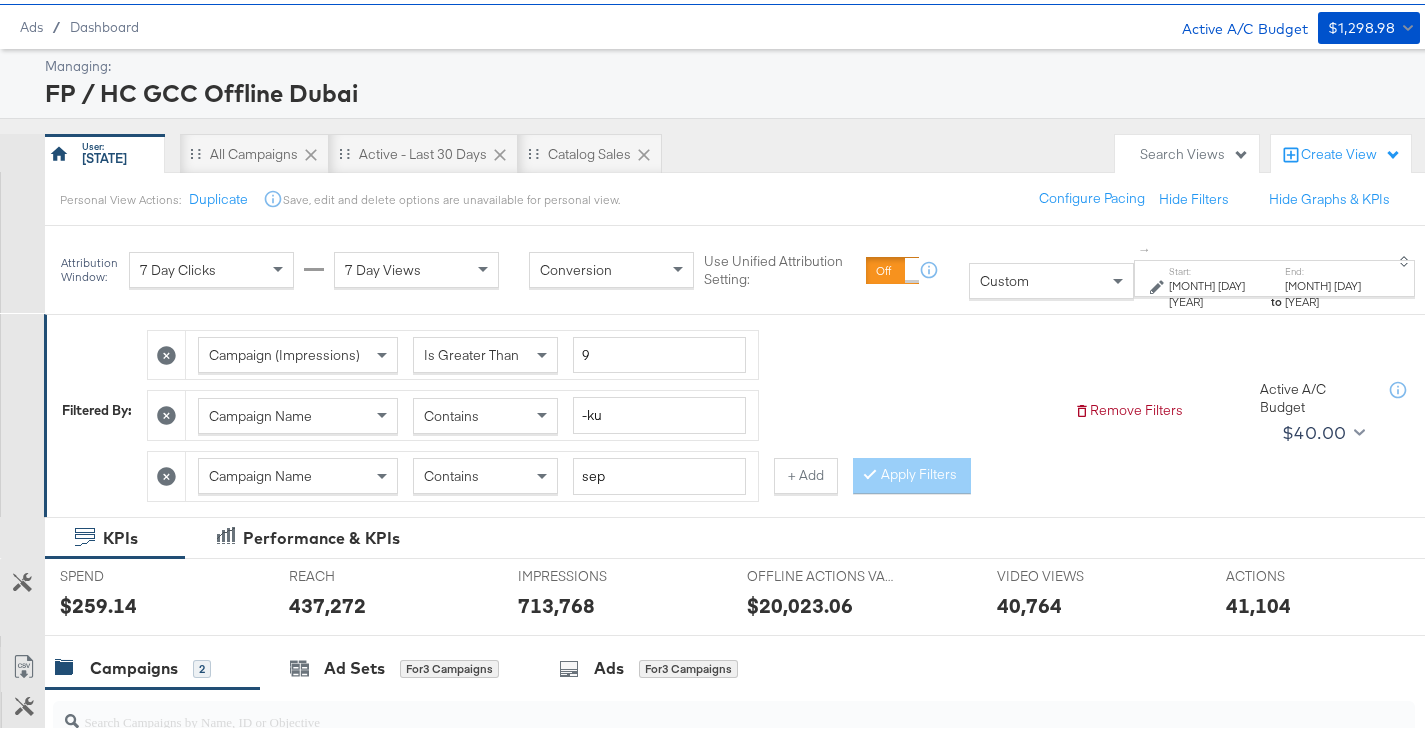 scroll, scrollTop: 0, scrollLeft: 0, axis: both 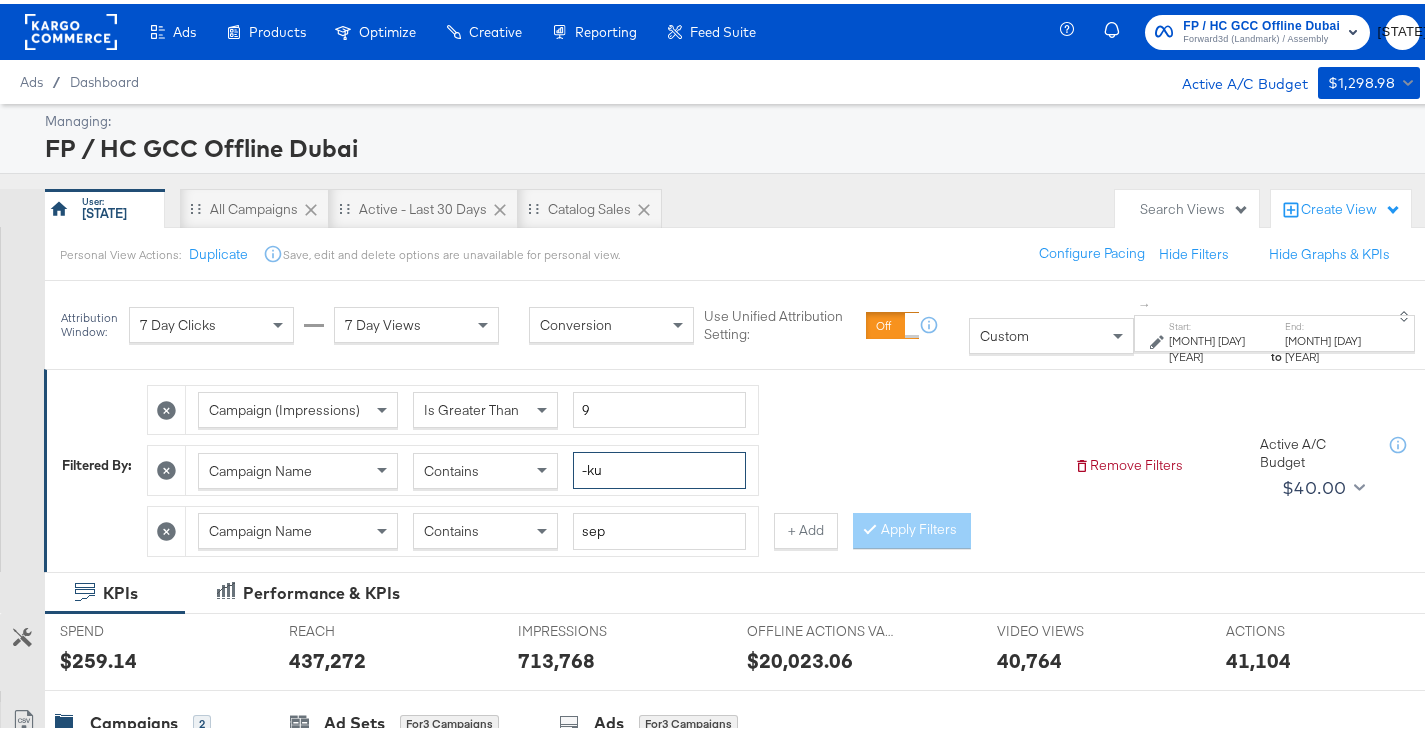 click on "-ku" at bounding box center (659, 466) 